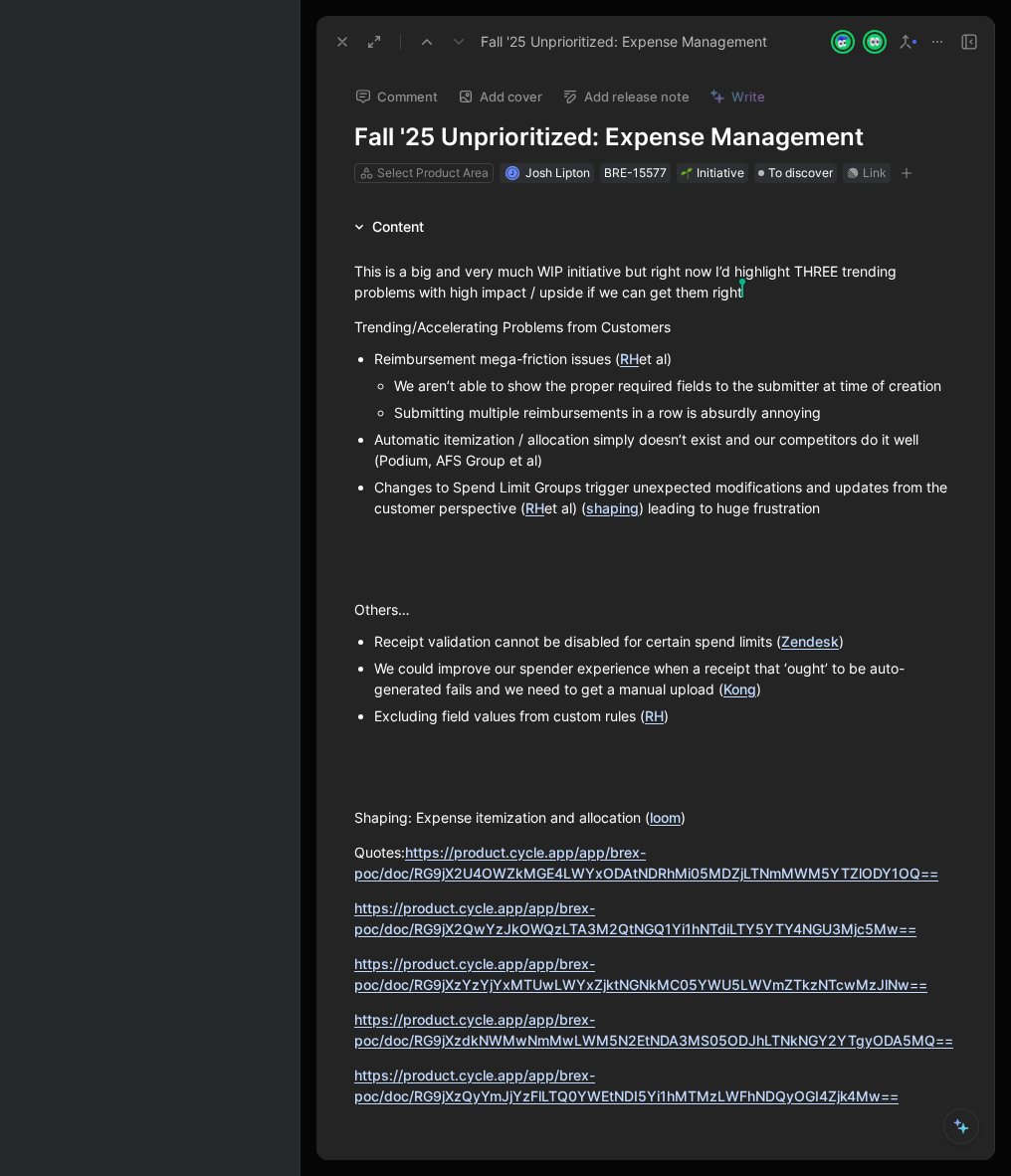 scroll, scrollTop: 0, scrollLeft: 0, axis: both 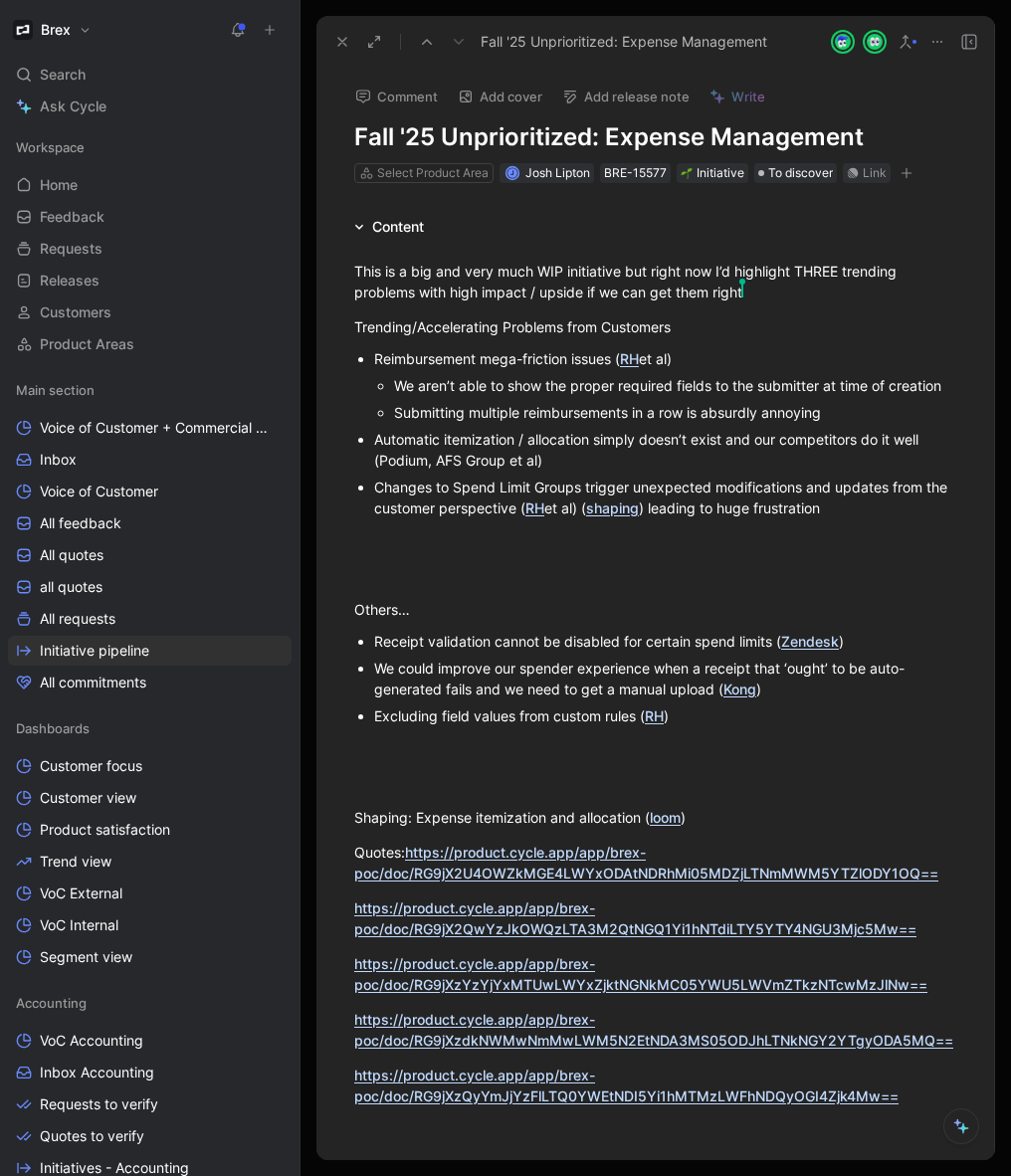 click 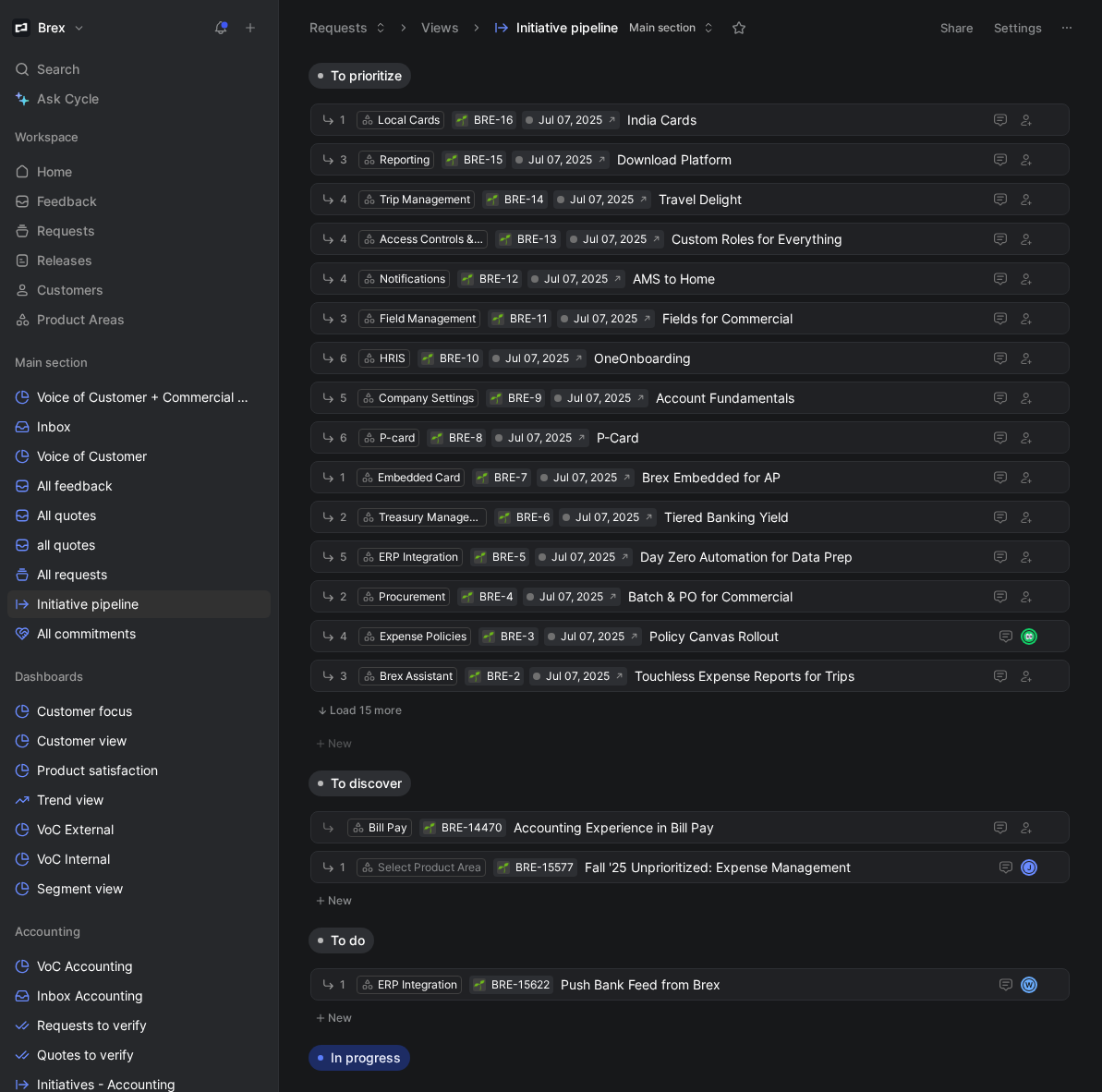 click 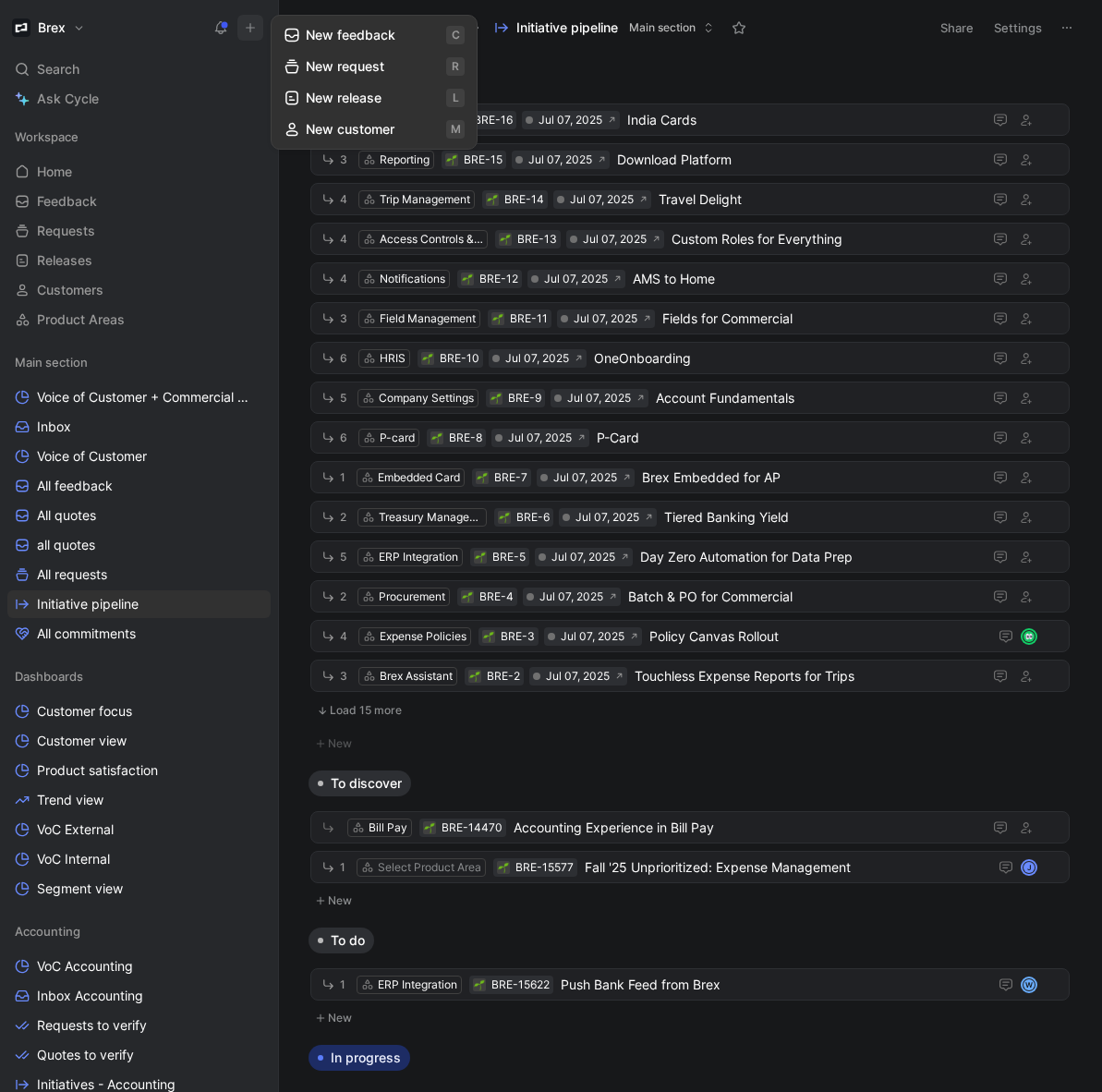 click on "New request r" at bounding box center (374, 67) 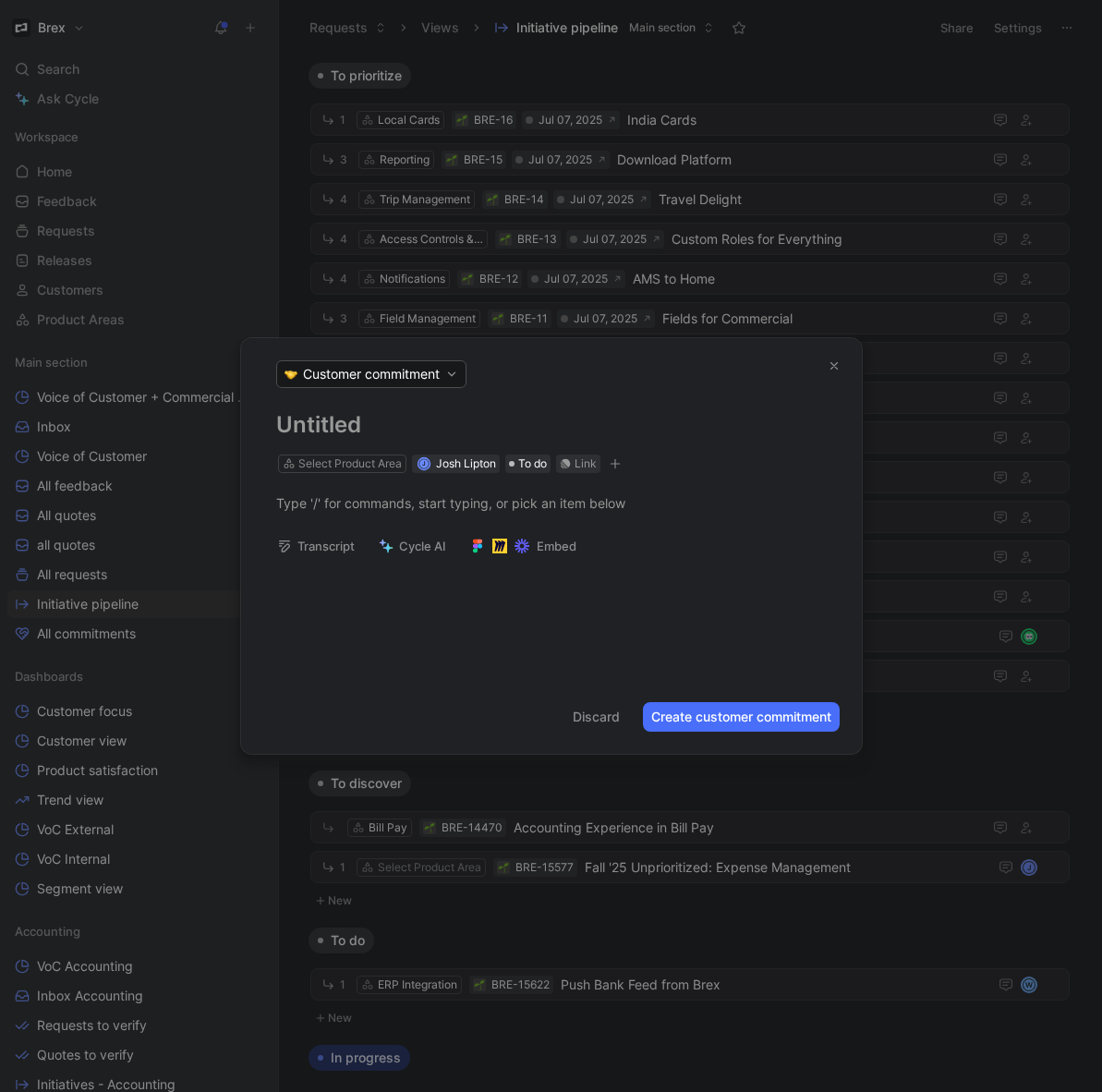 click on "Customer commitment" at bounding box center [371, 374] 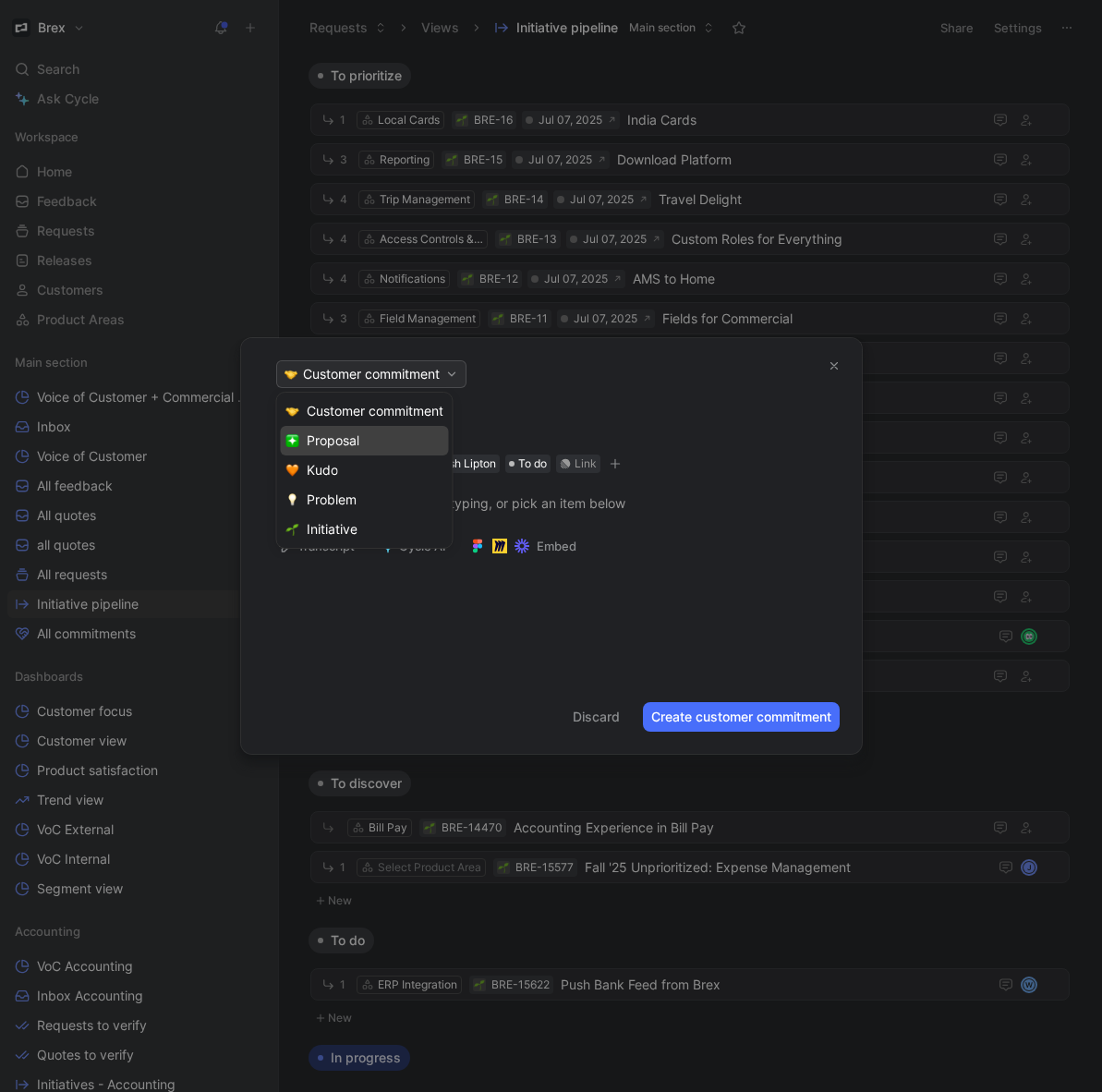 click on "Proposal" at bounding box center (365, 441) 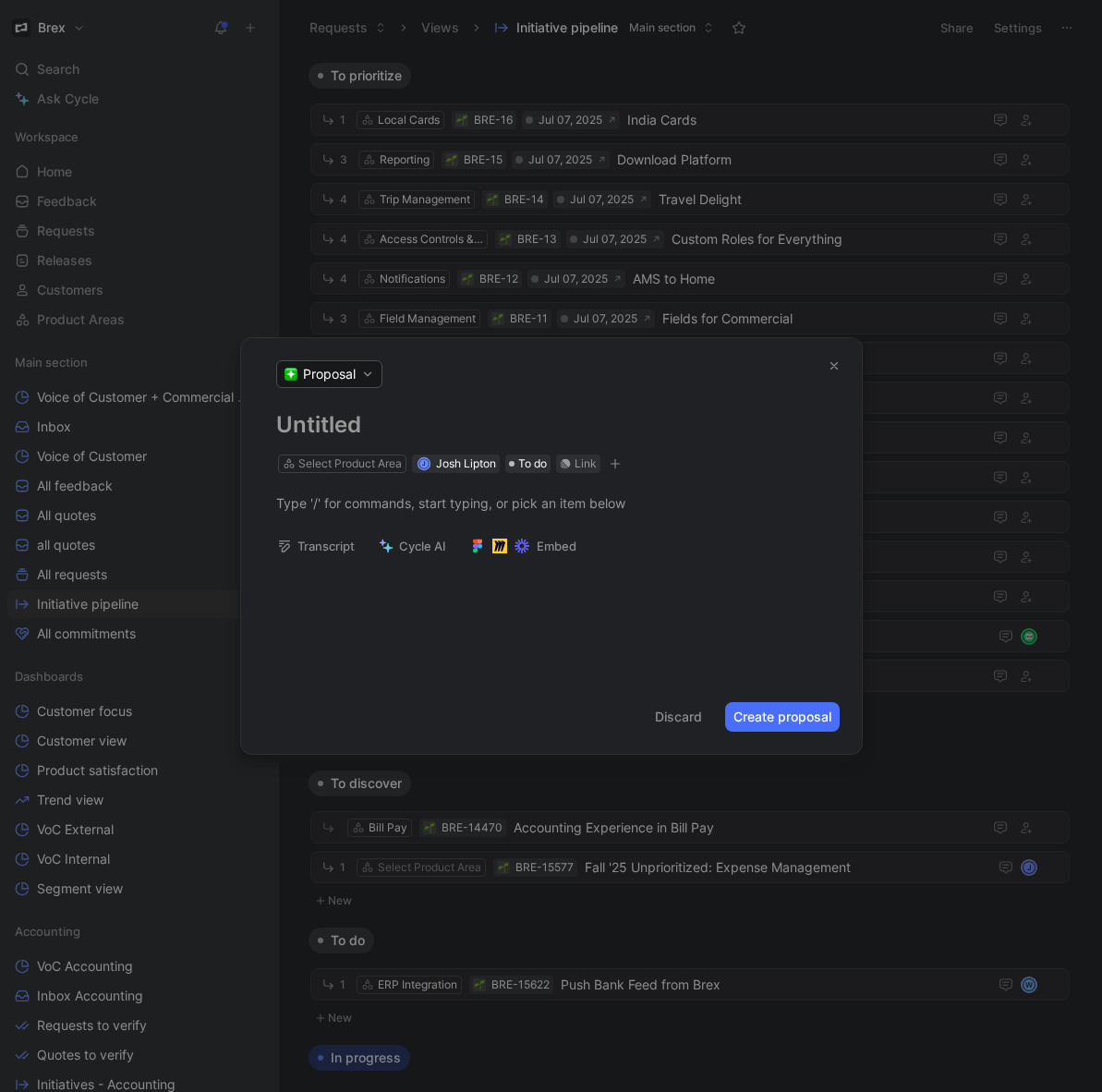 click at bounding box center (551, 425) 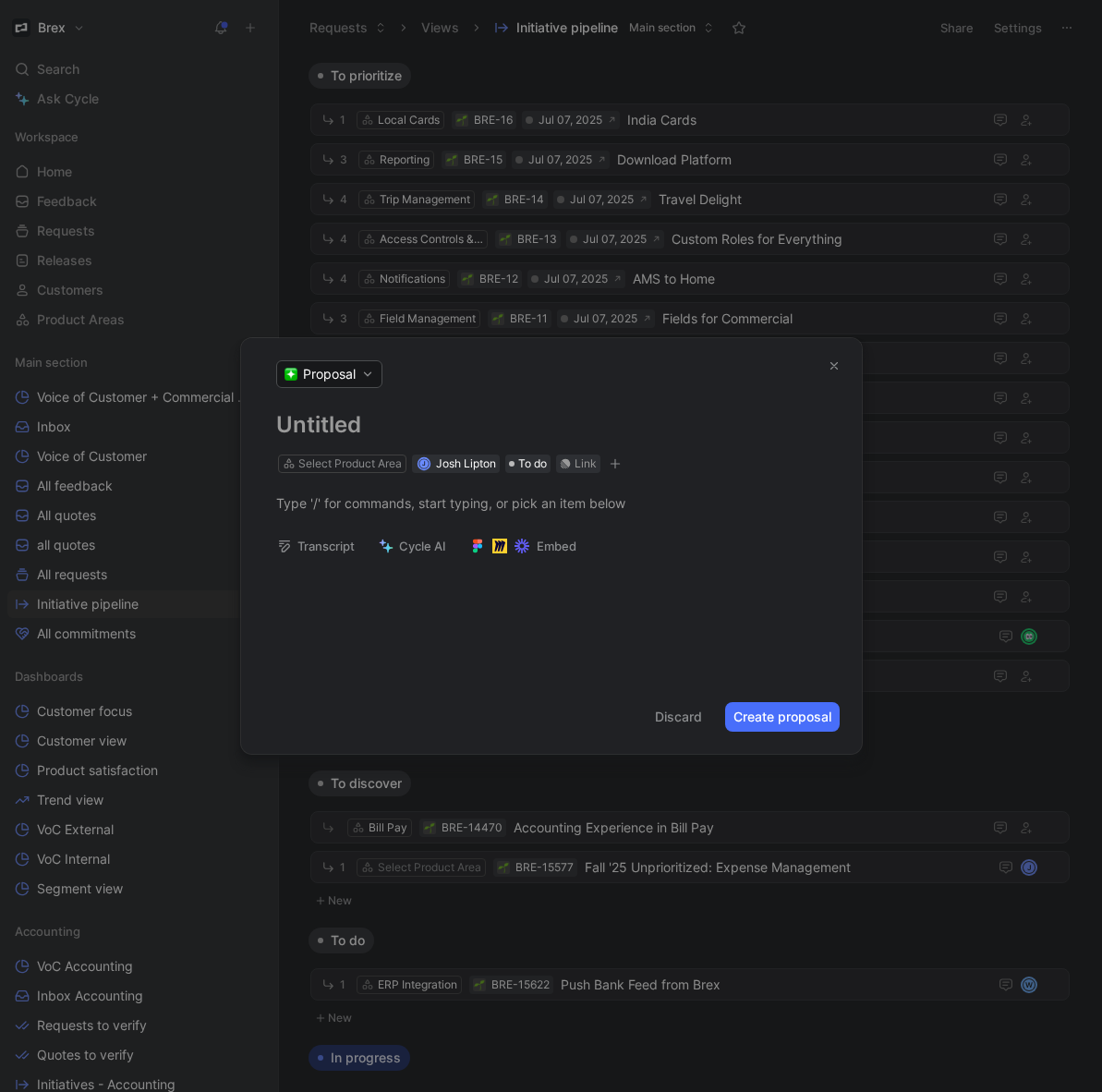 type 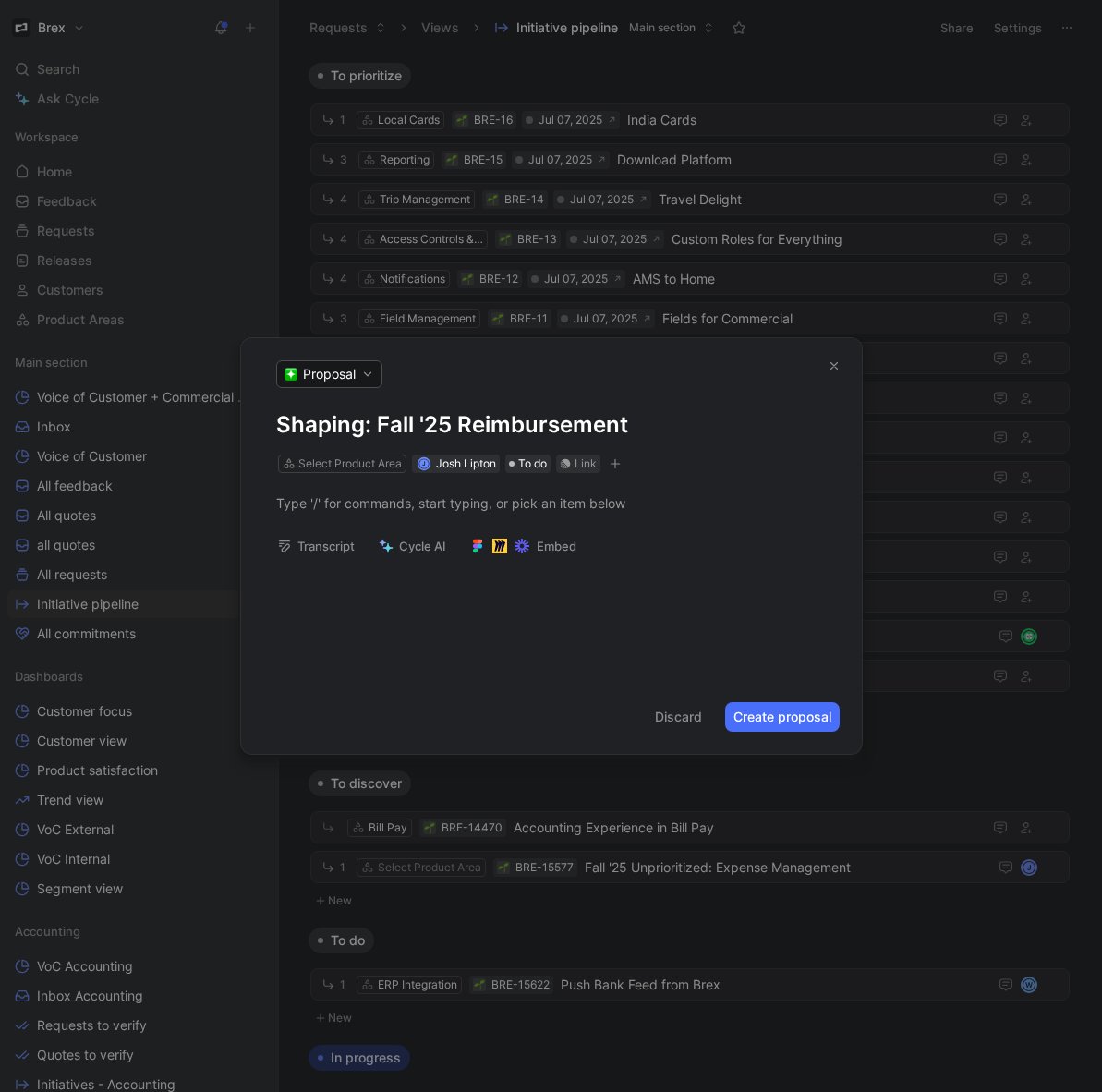 drag, startPoint x: 377, startPoint y: 422, endPoint x: 462, endPoint y: 431, distance: 85.47514 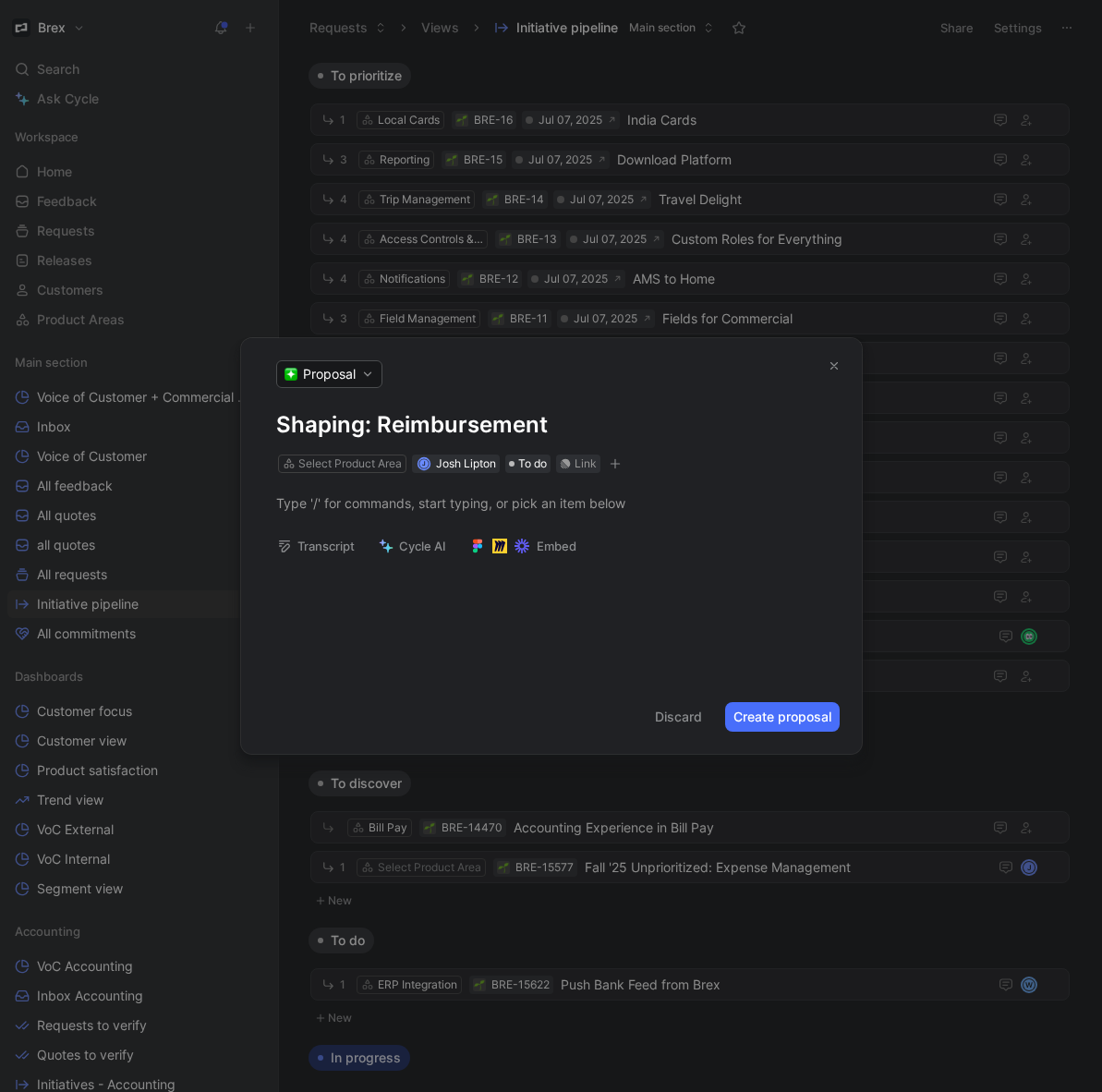 click on "Shaping: Reimbursement" at bounding box center [551, 425] 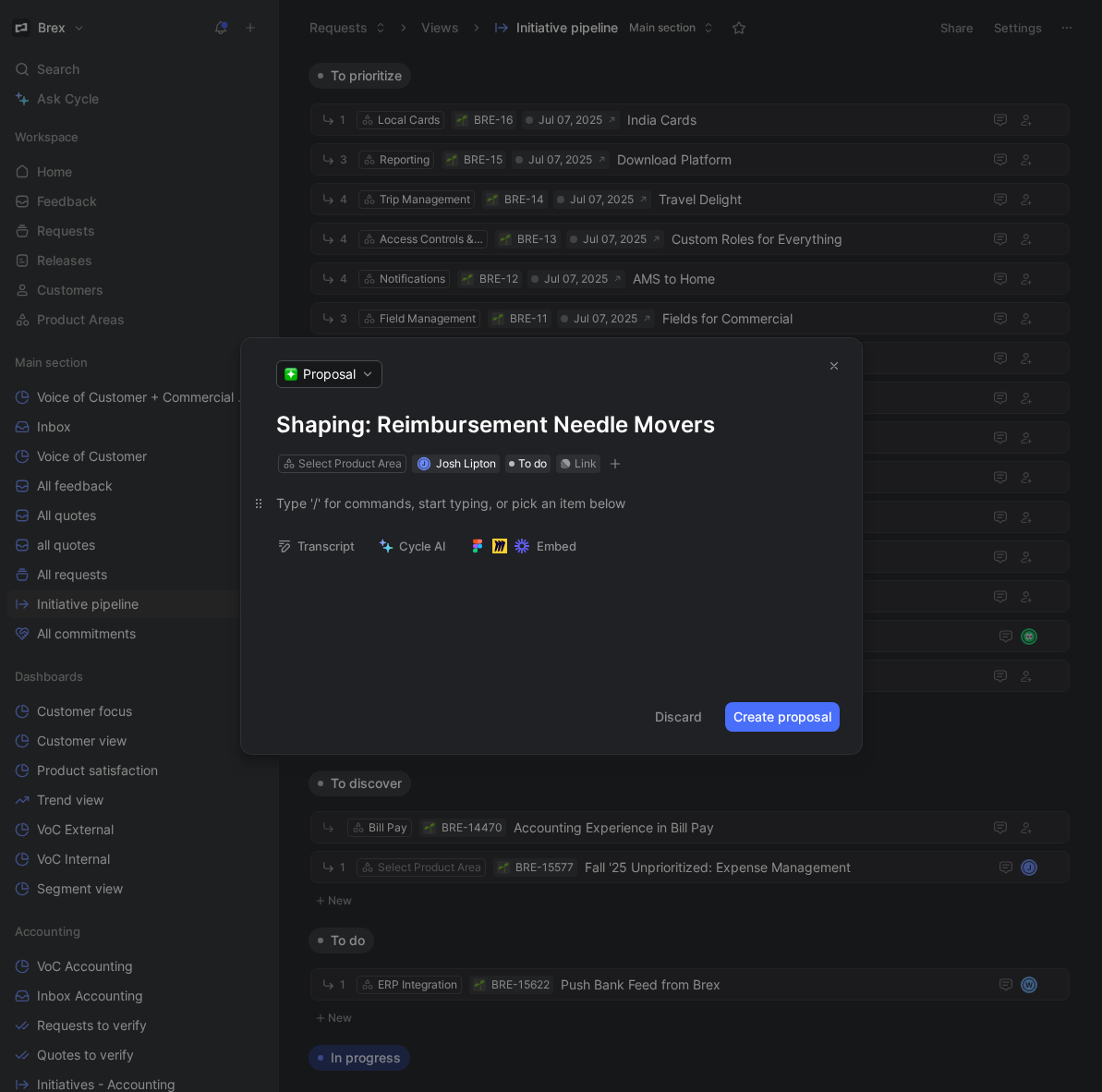 click at bounding box center [551, 503] 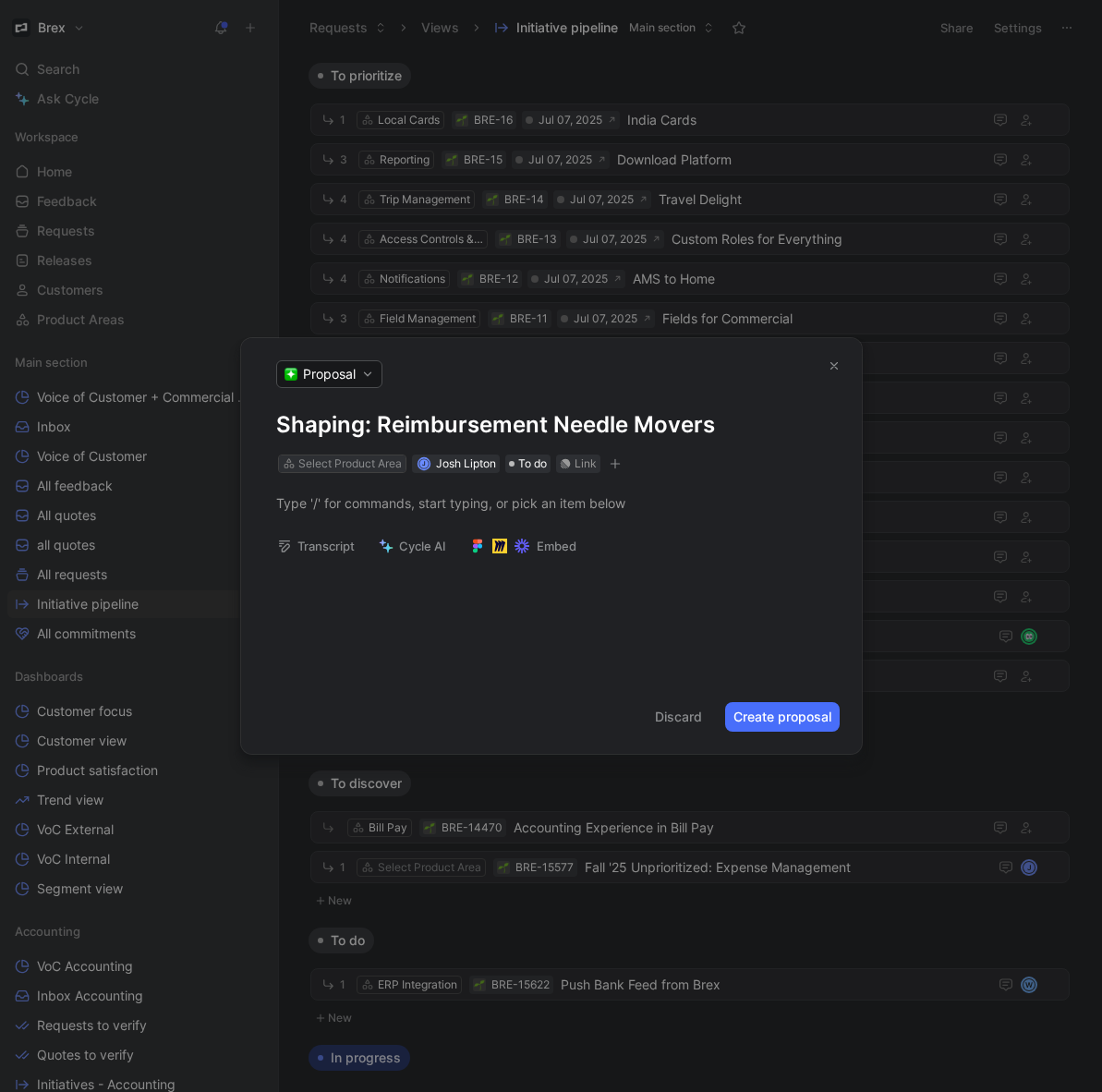 click on "Select Product Area" at bounding box center (350, 464) 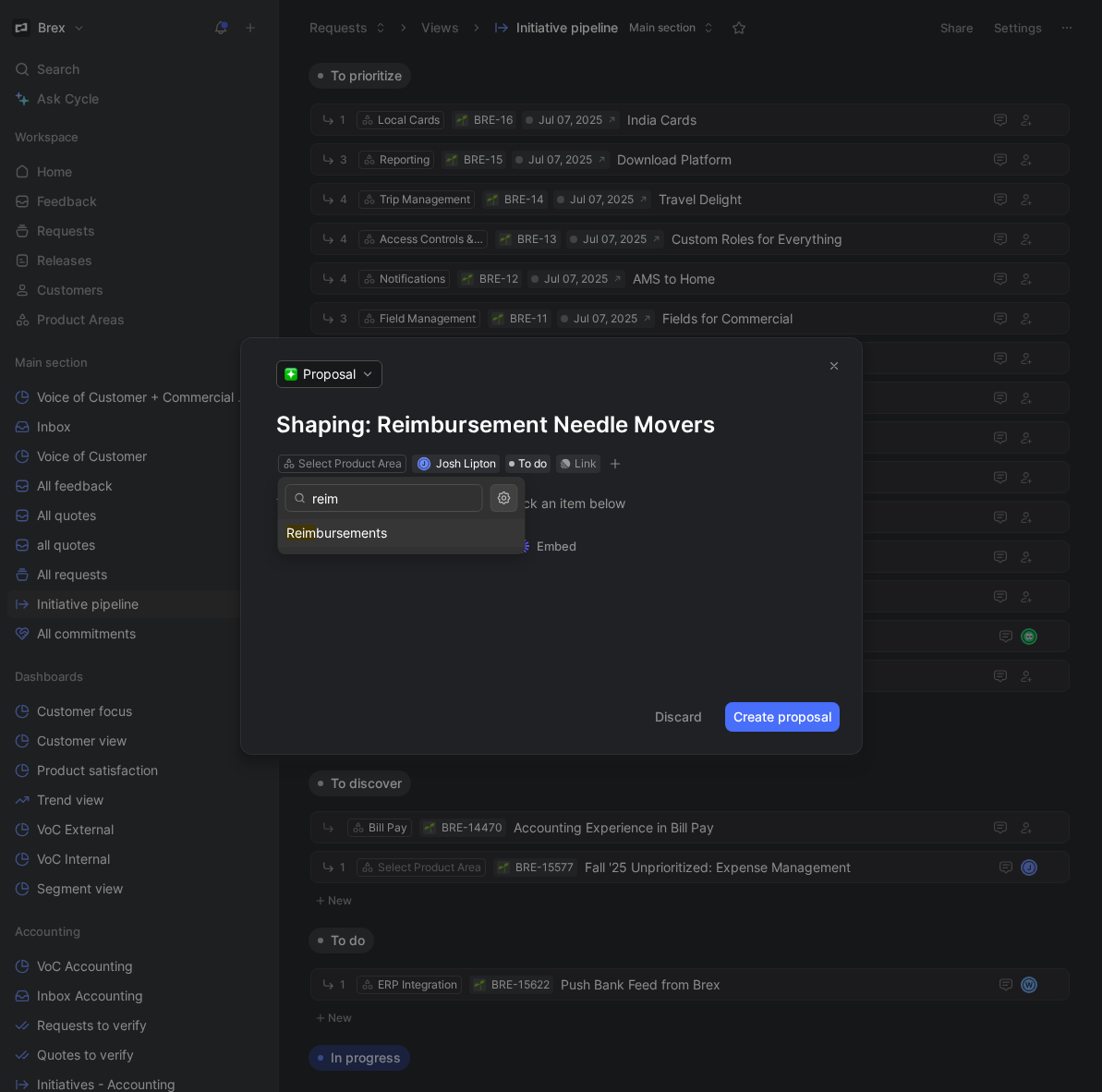 type on "reim" 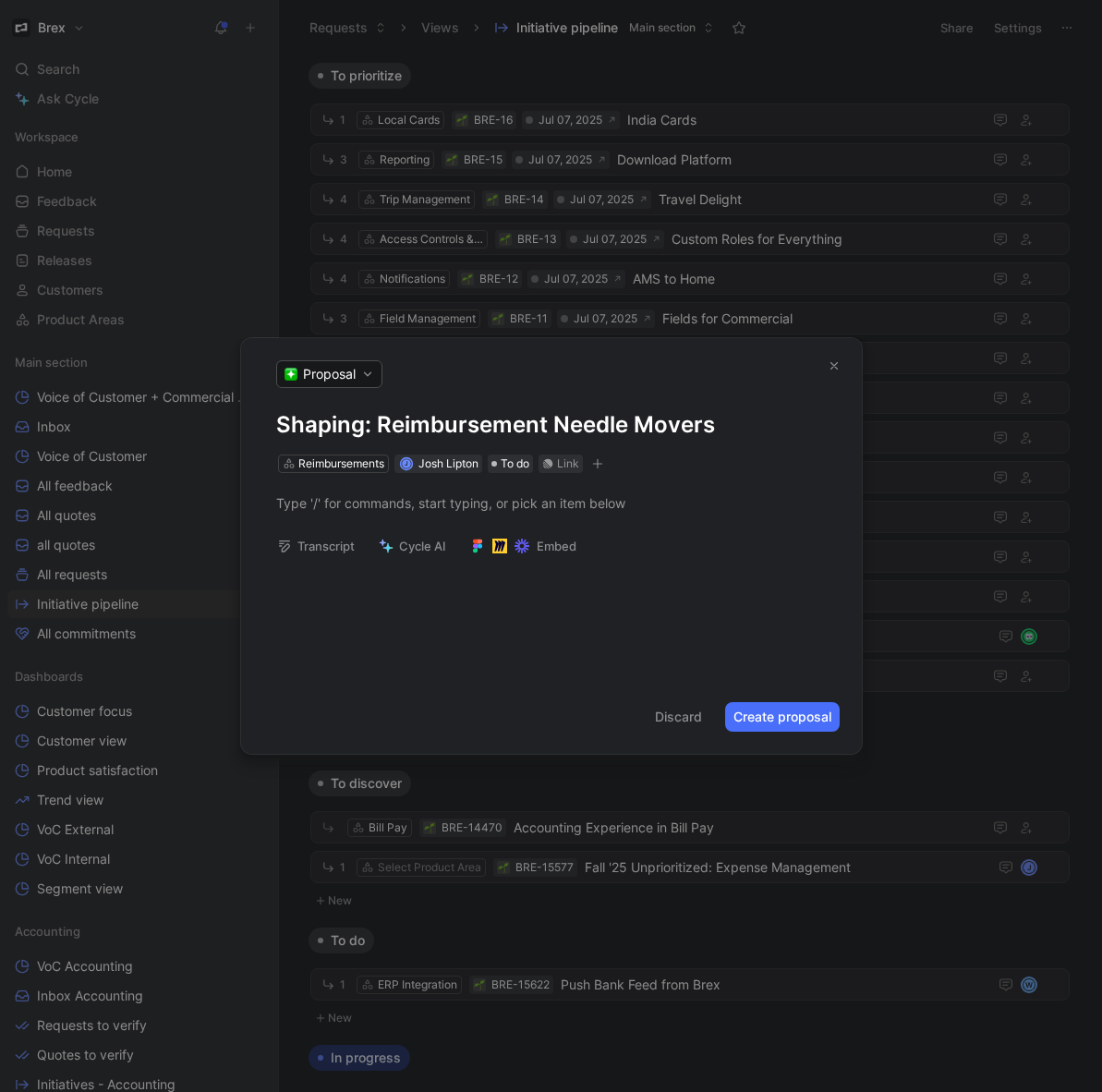 click on "Discard Create proposal" at bounding box center (551, 717) 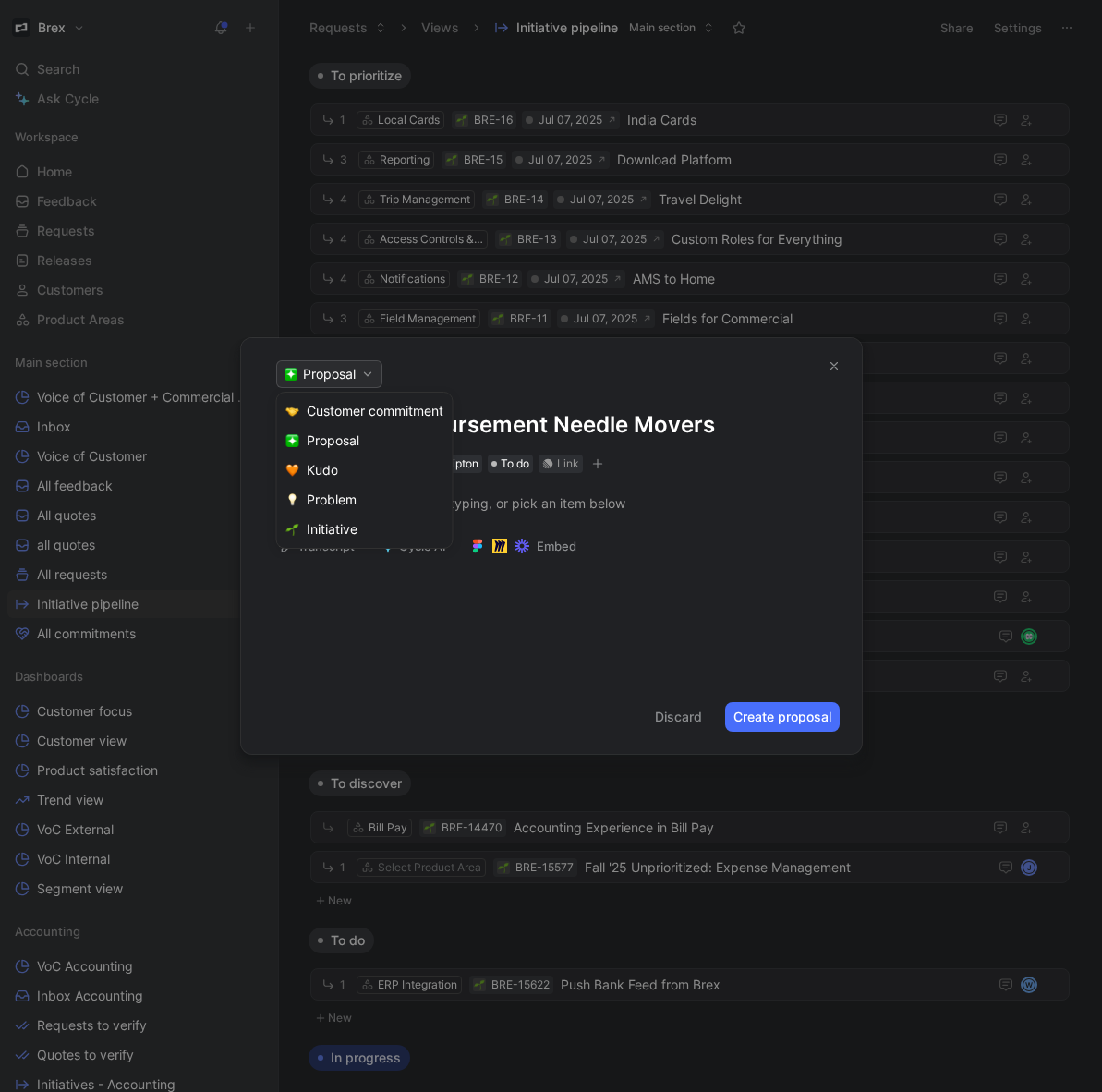 click at bounding box center (551, 546) 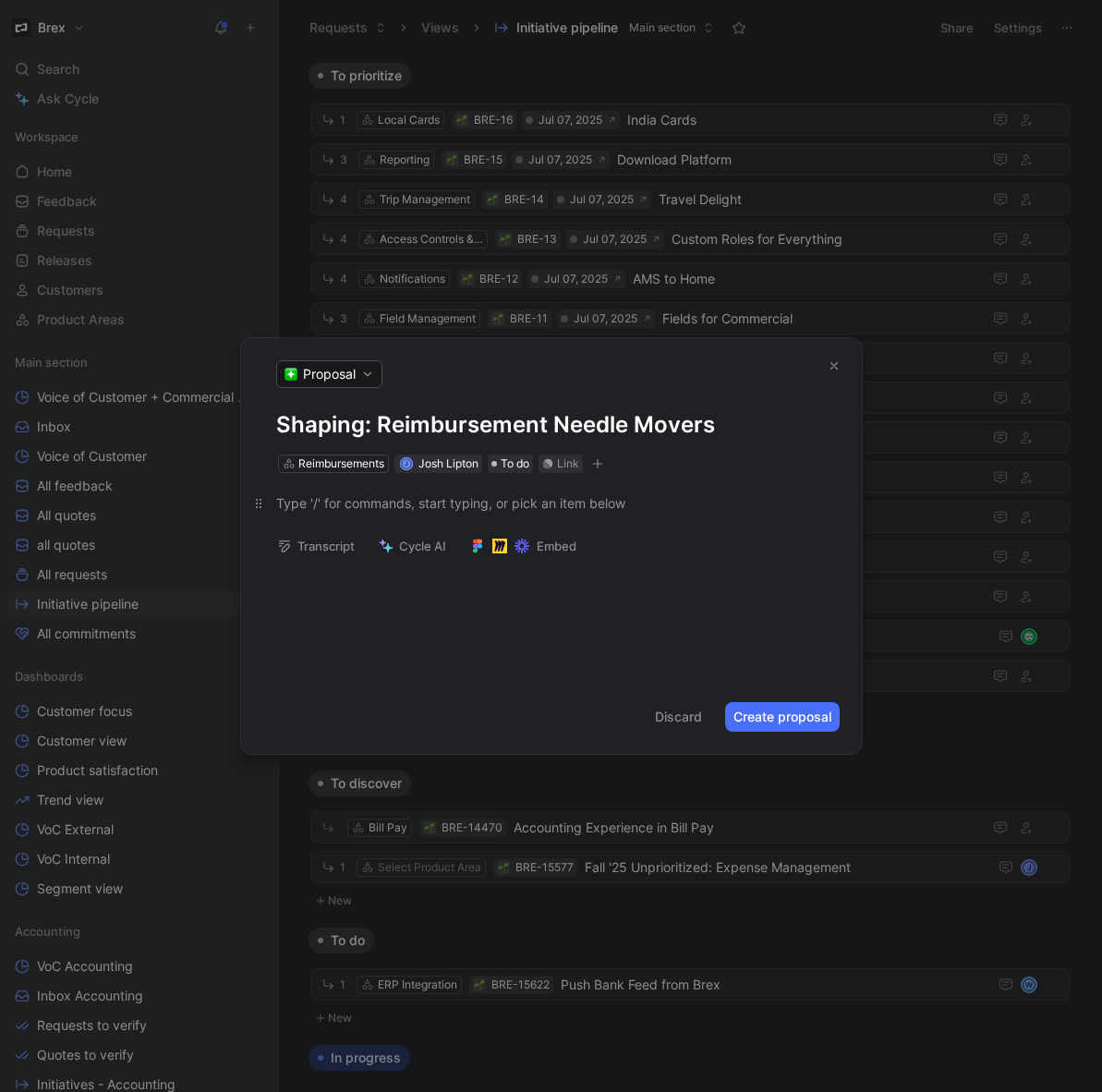 click at bounding box center [551, 503] 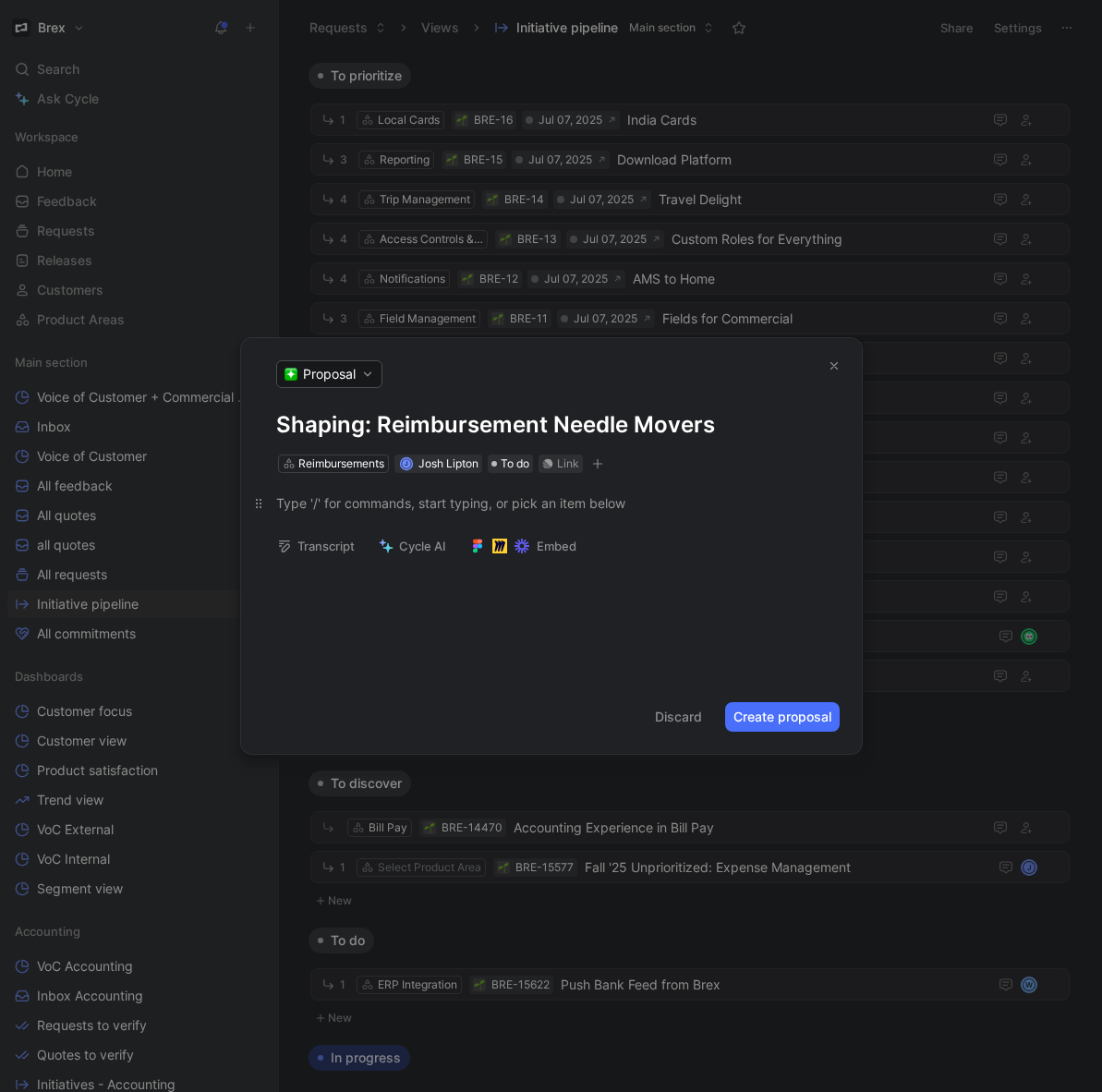 type 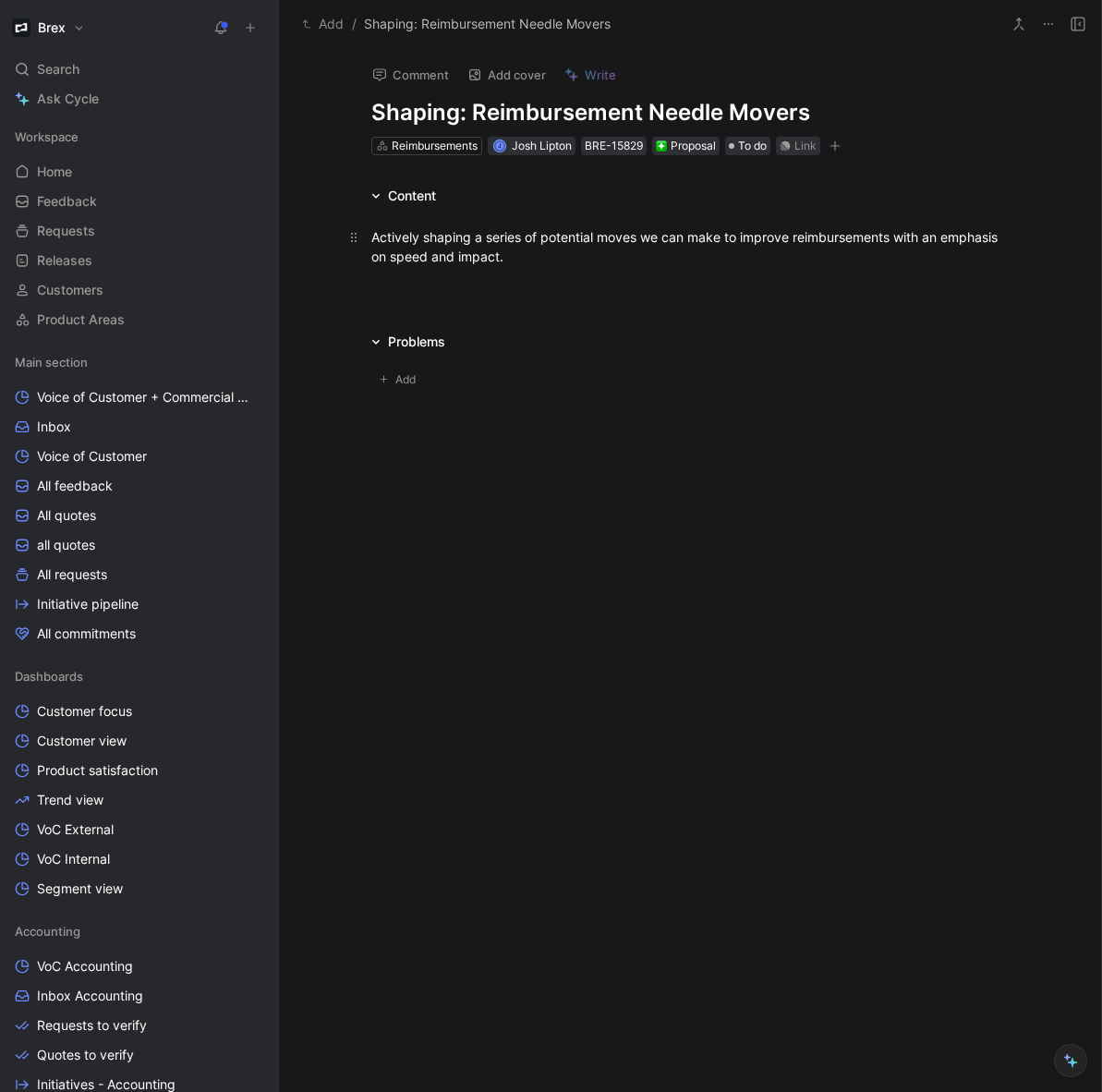 click on "Actively shaping a series of potential moves we can make to improve reimbursements with an emphasis on speed and impact." at bounding box center (691, 247) 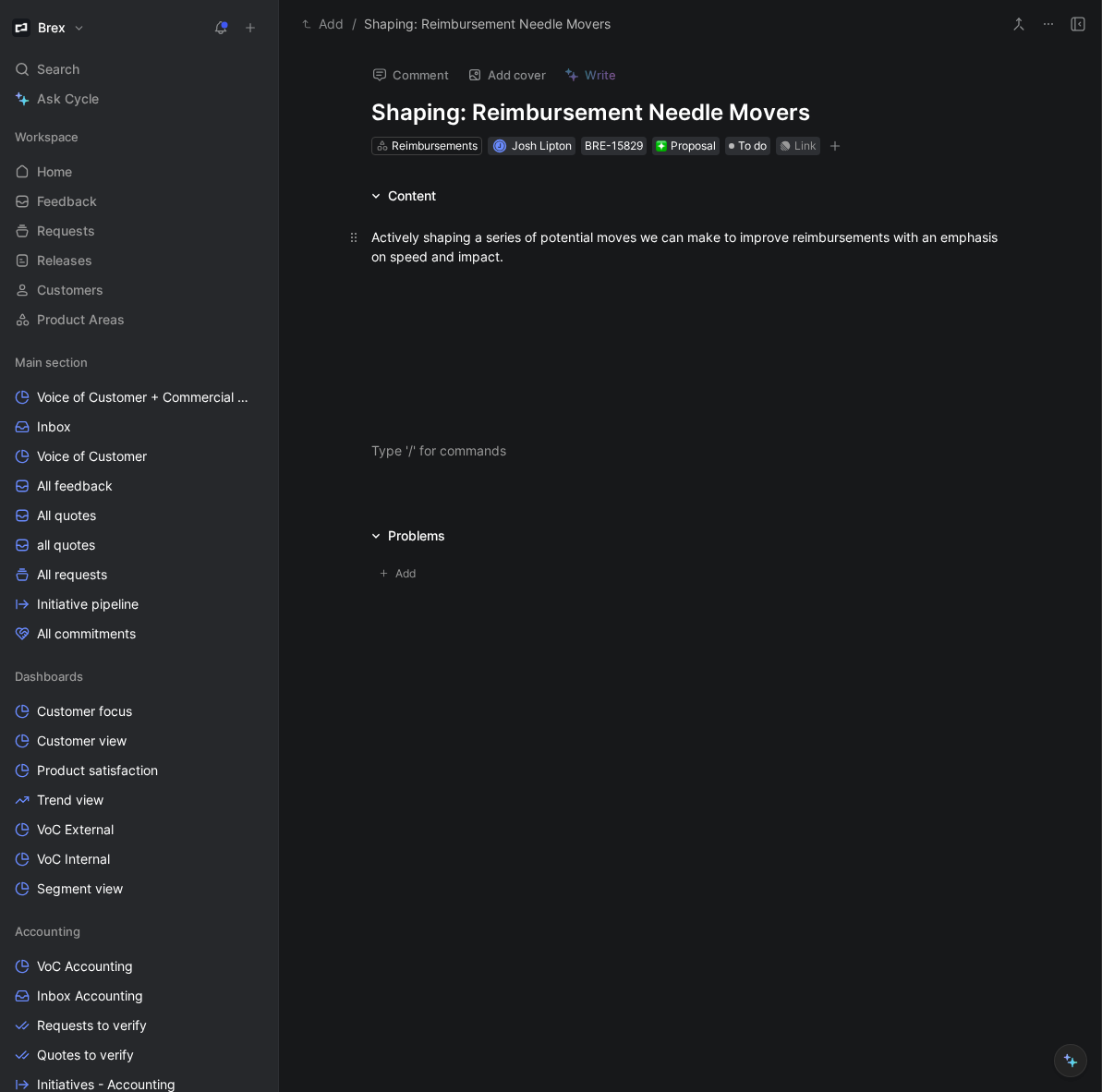 type 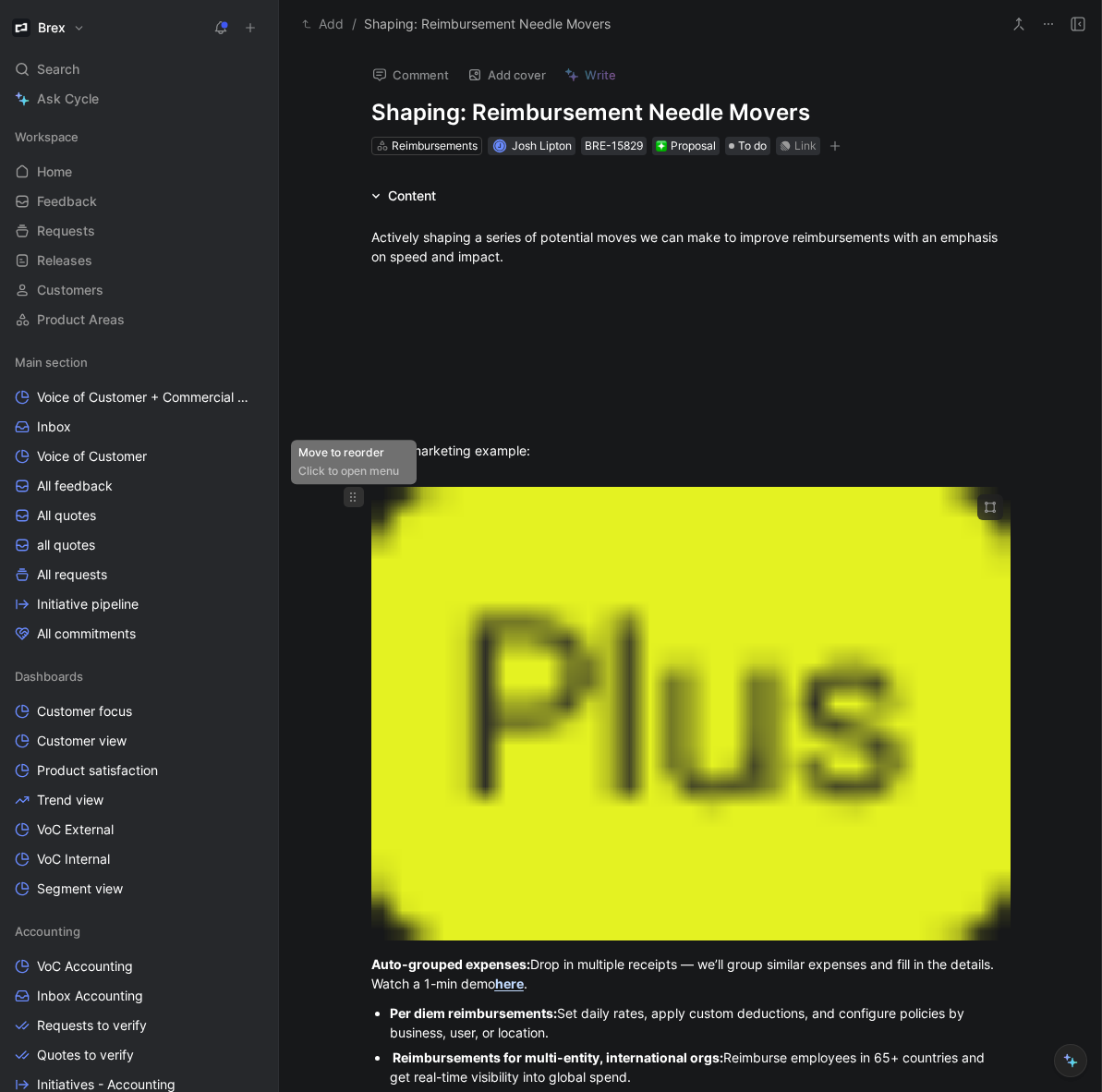 click 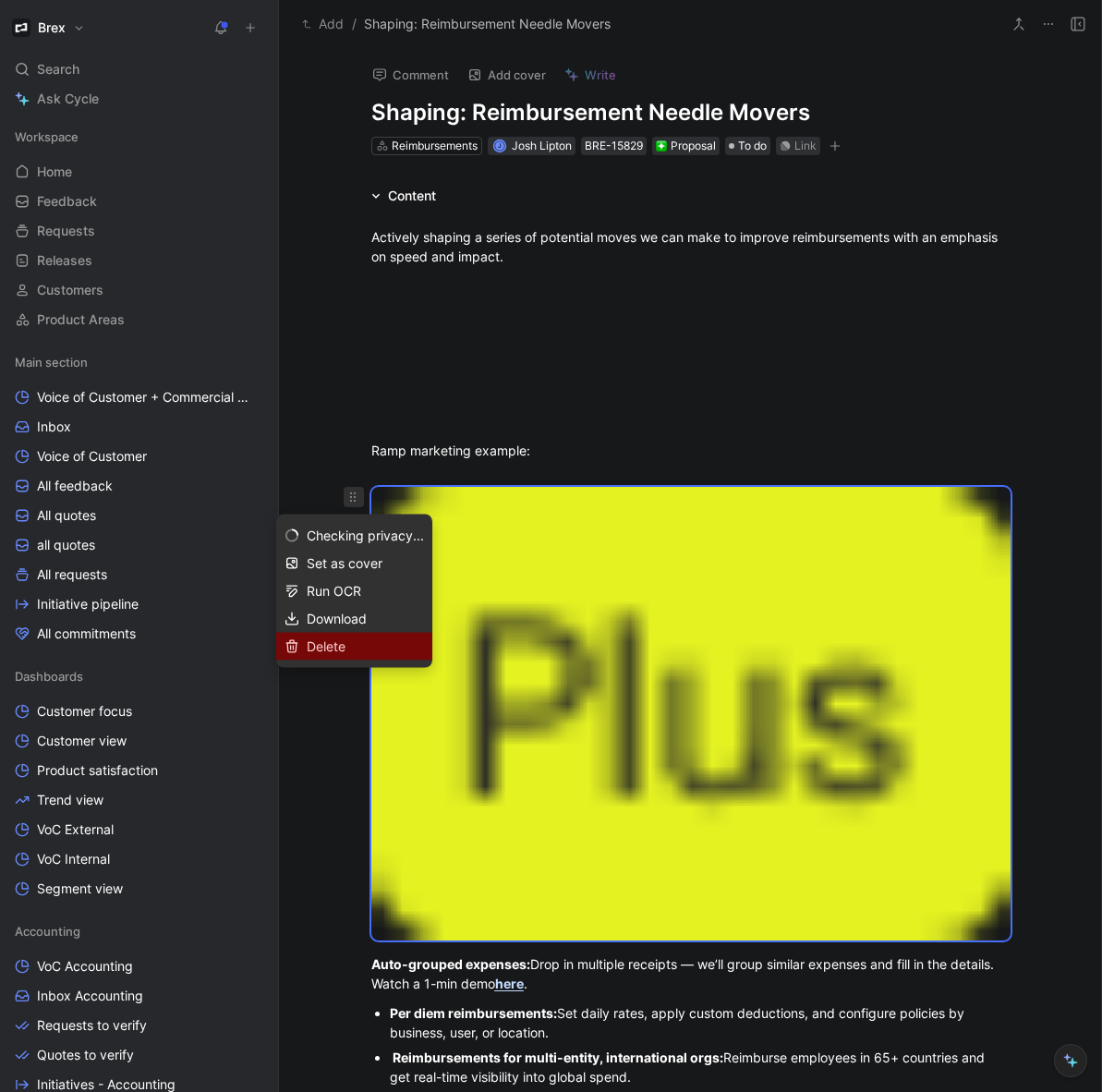 click on "Delete" at bounding box center (365, 647) 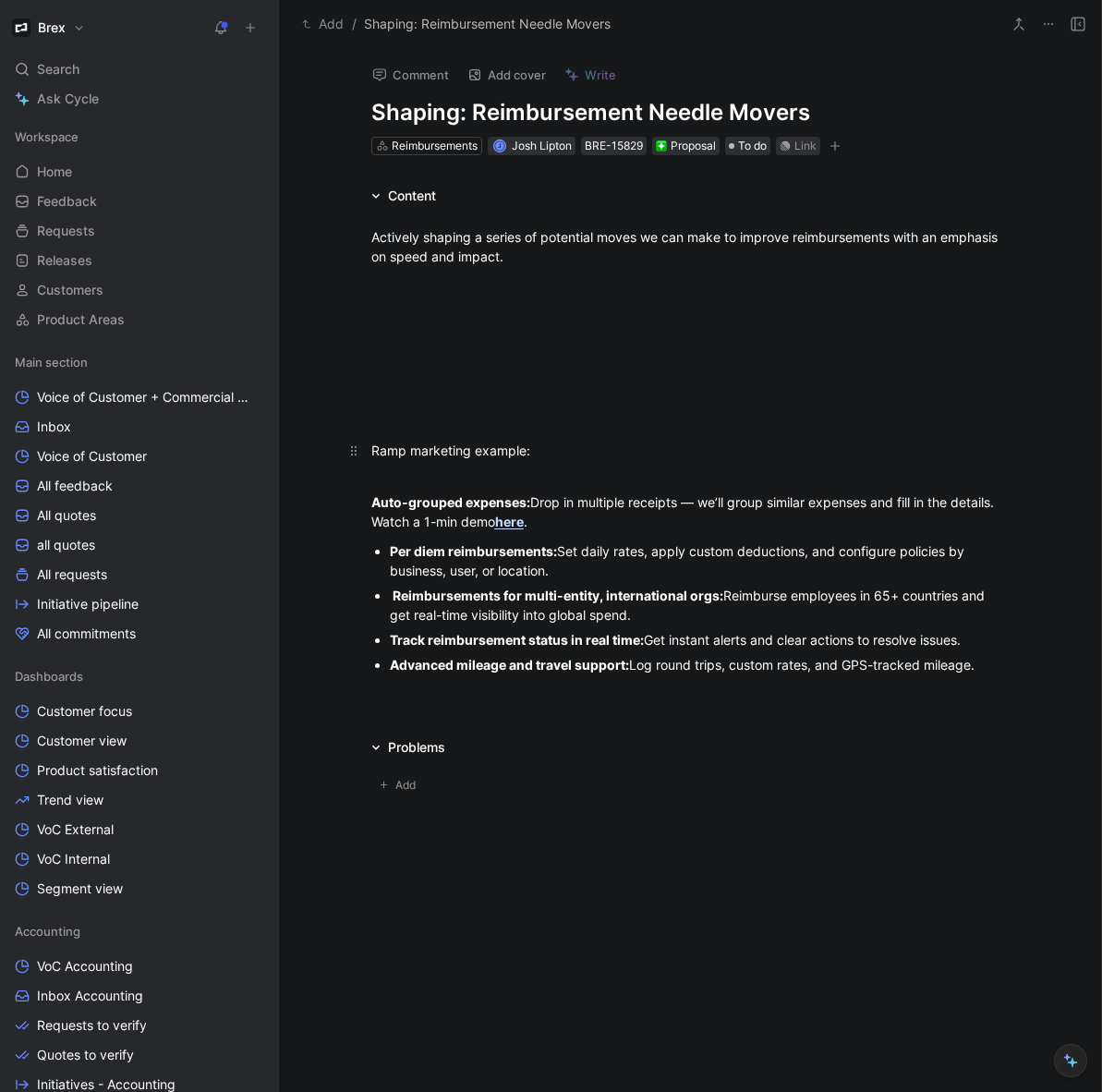click on "Ramp marketing example:" at bounding box center (691, 460) 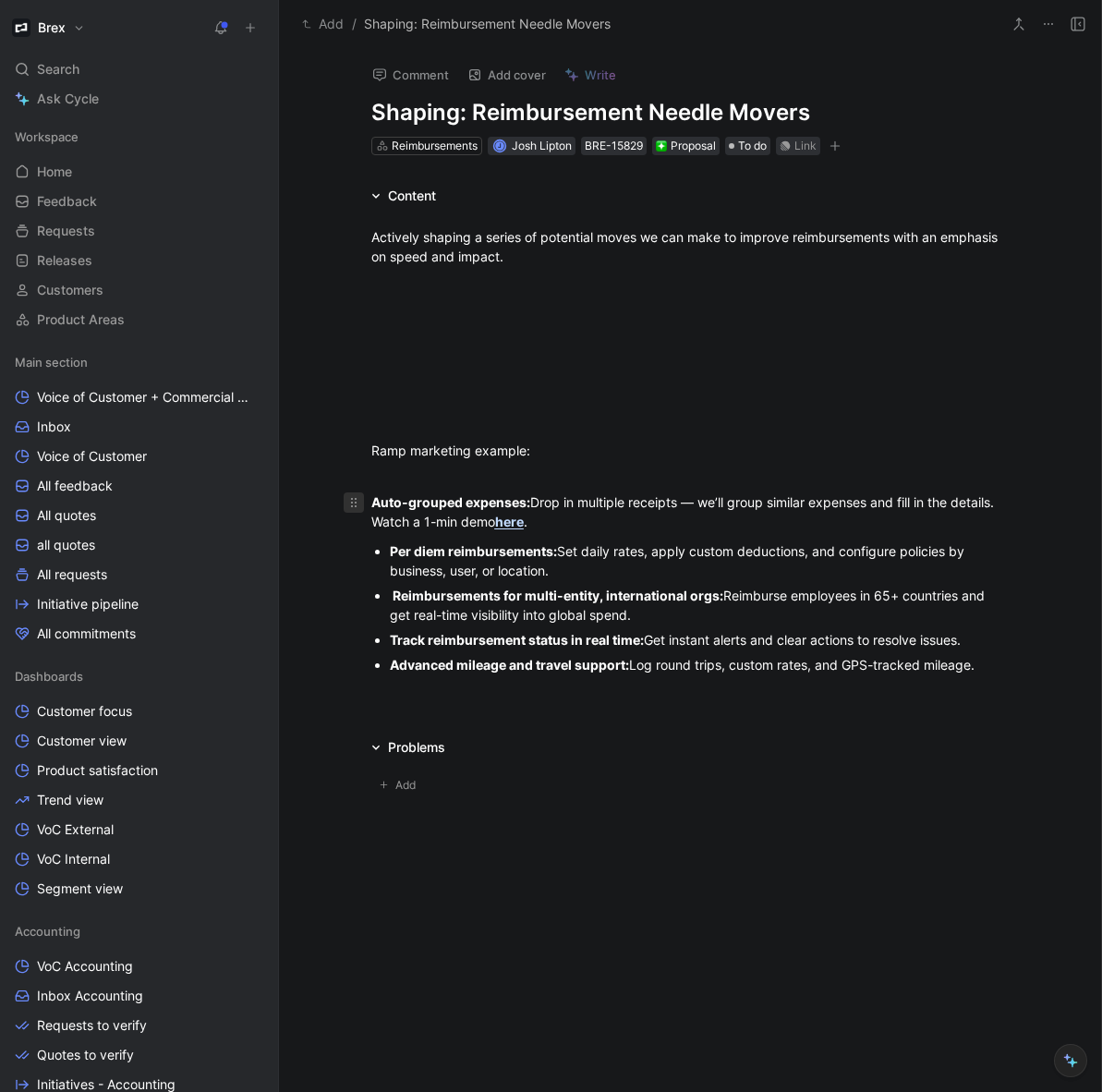 click at bounding box center [354, 503] 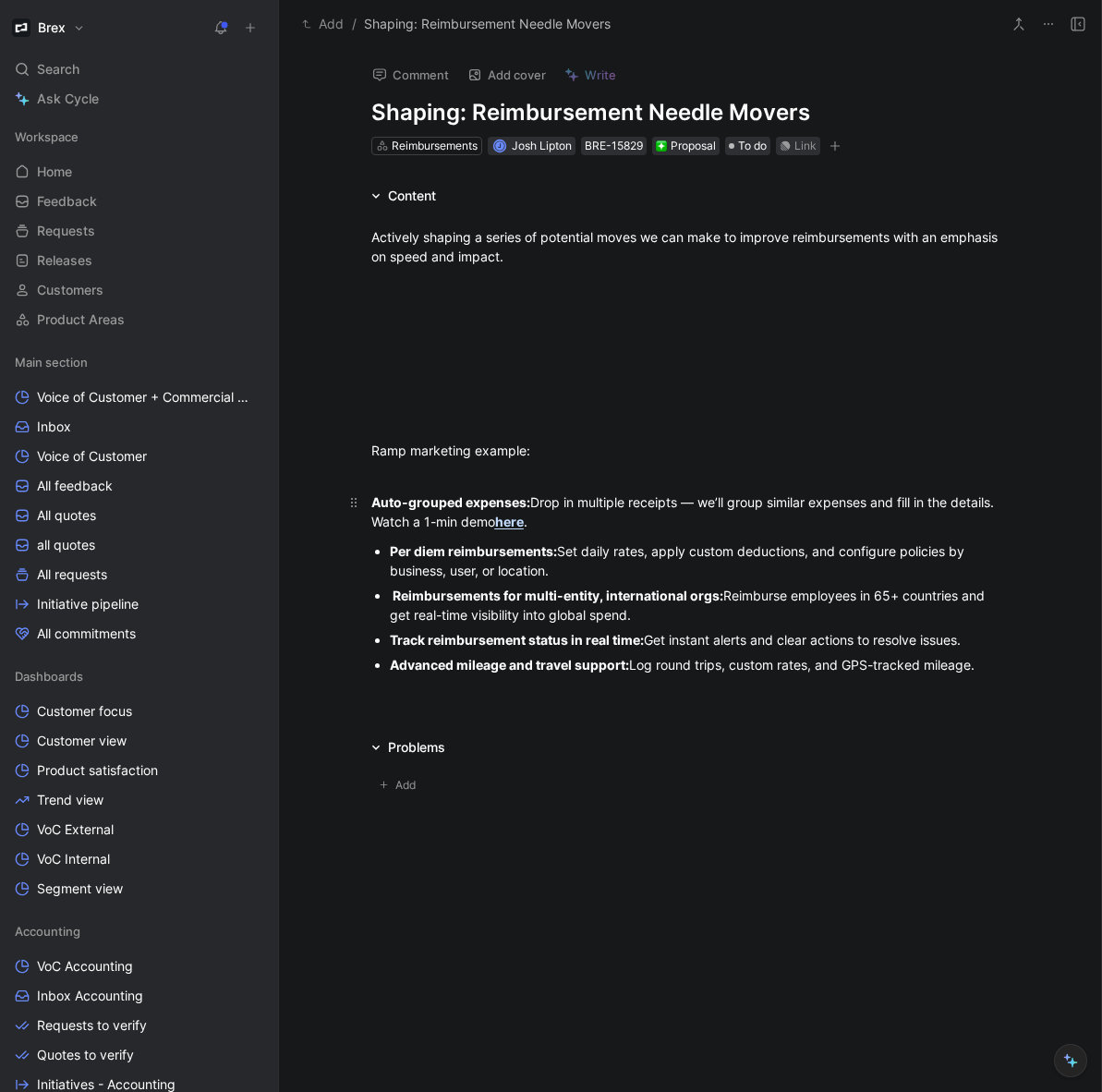 click on "Auto-grouped expenses:" at bounding box center (451, 502) 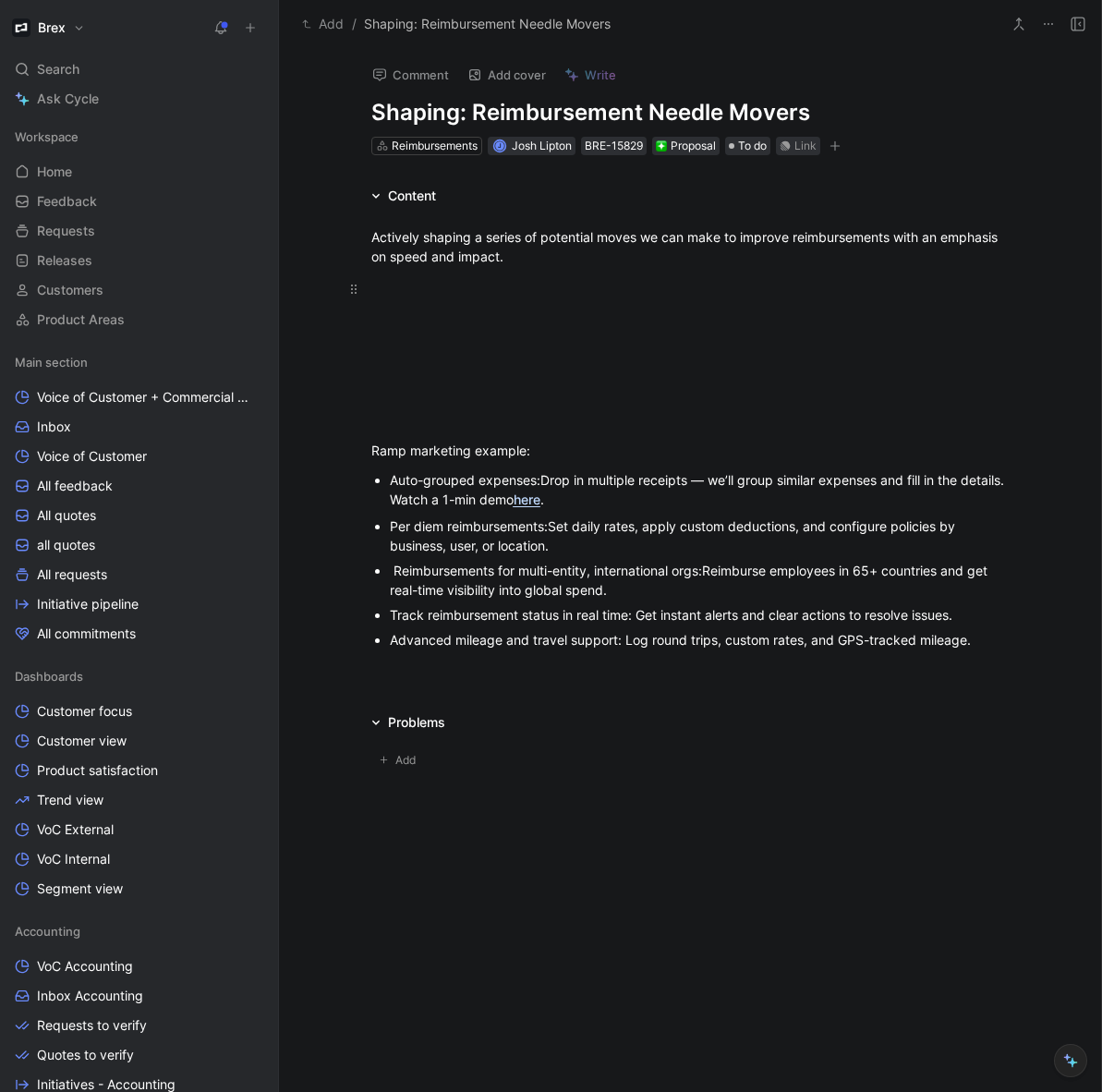 click at bounding box center (691, 288) 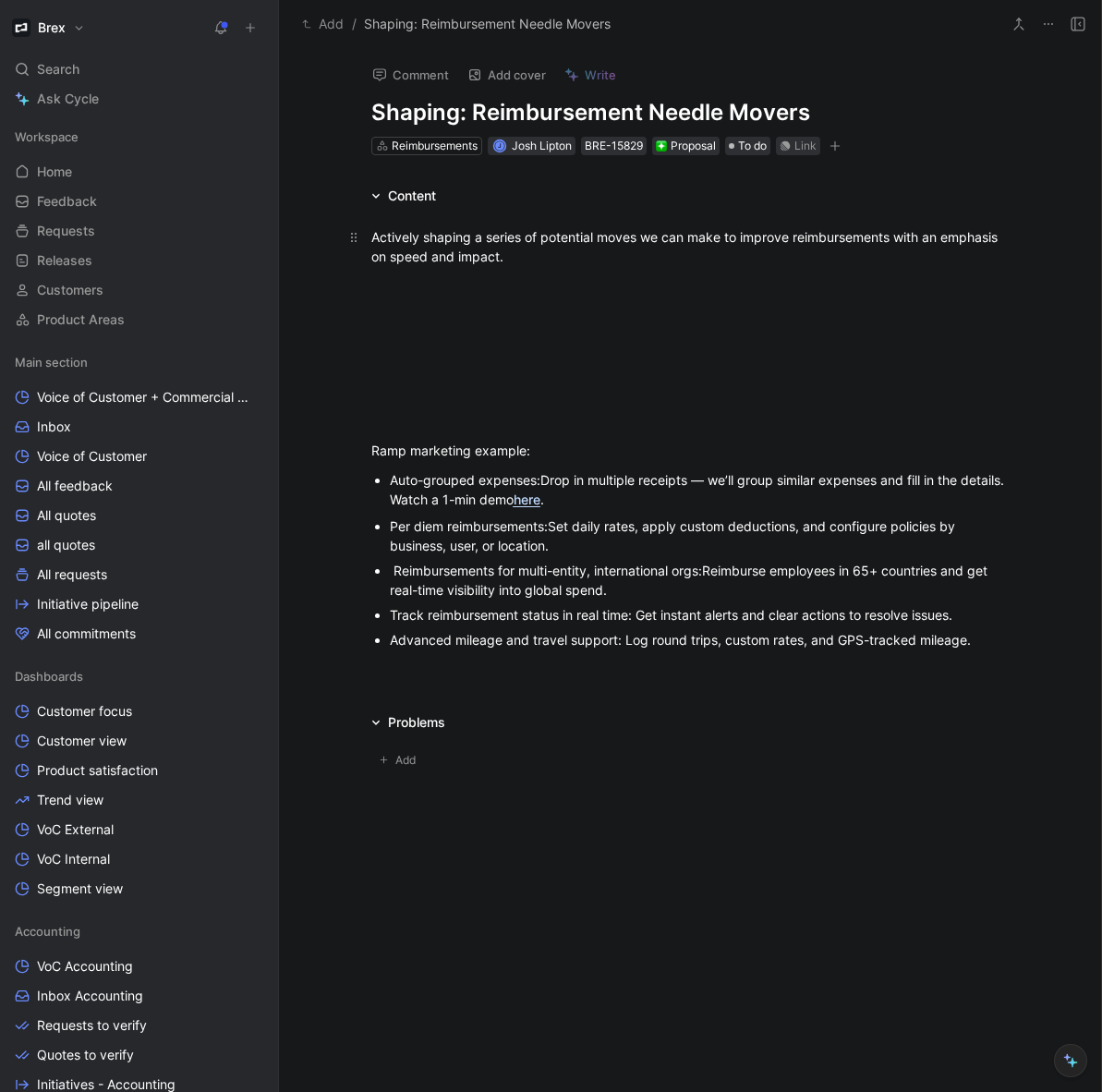 click on "Actively shaping a series of potential moves we can make to improve reimbursements with an emphasis on speed and impact." at bounding box center (691, 247) 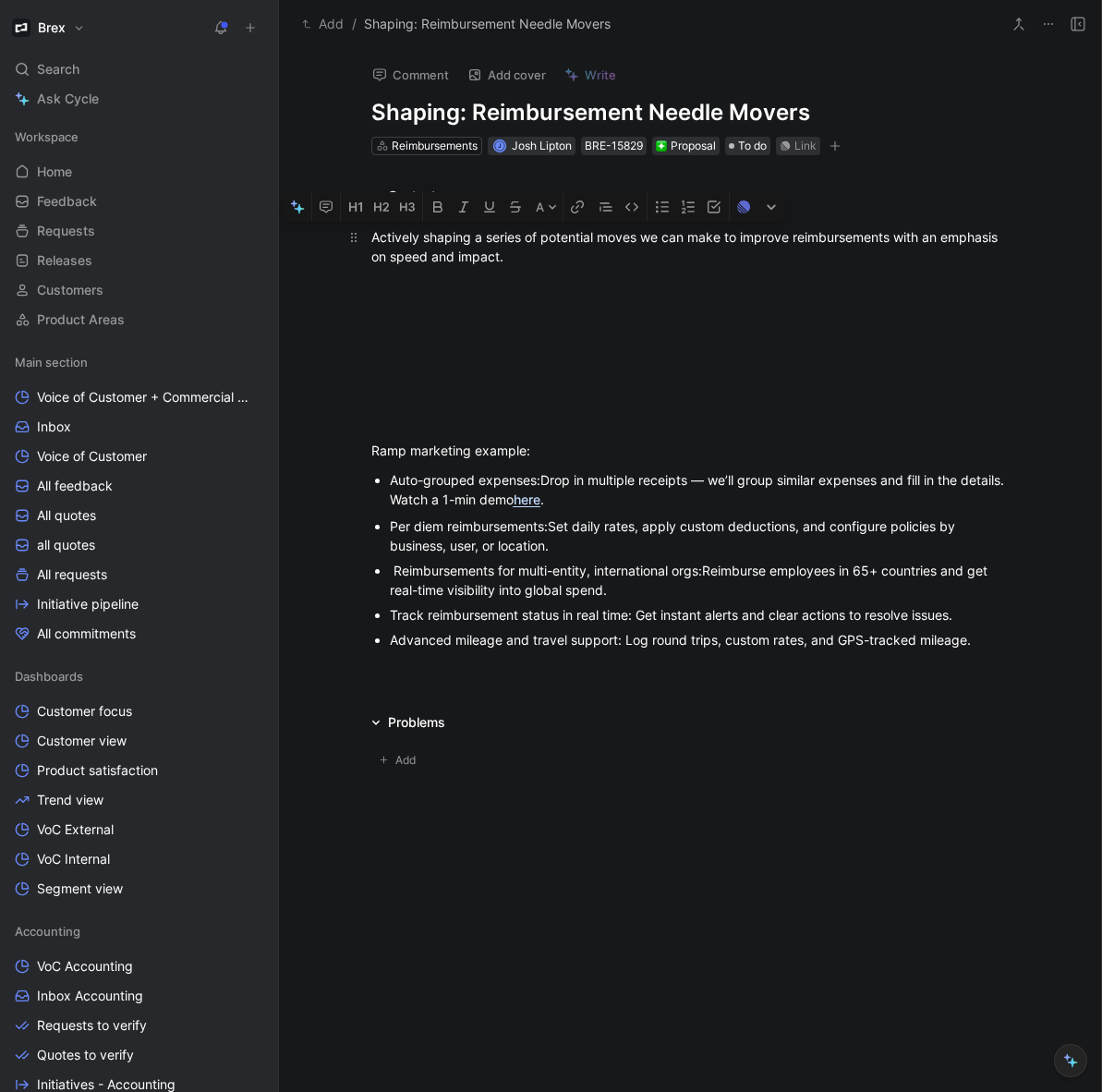 drag, startPoint x: 370, startPoint y: 234, endPoint x: 660, endPoint y: 247, distance: 290.29123 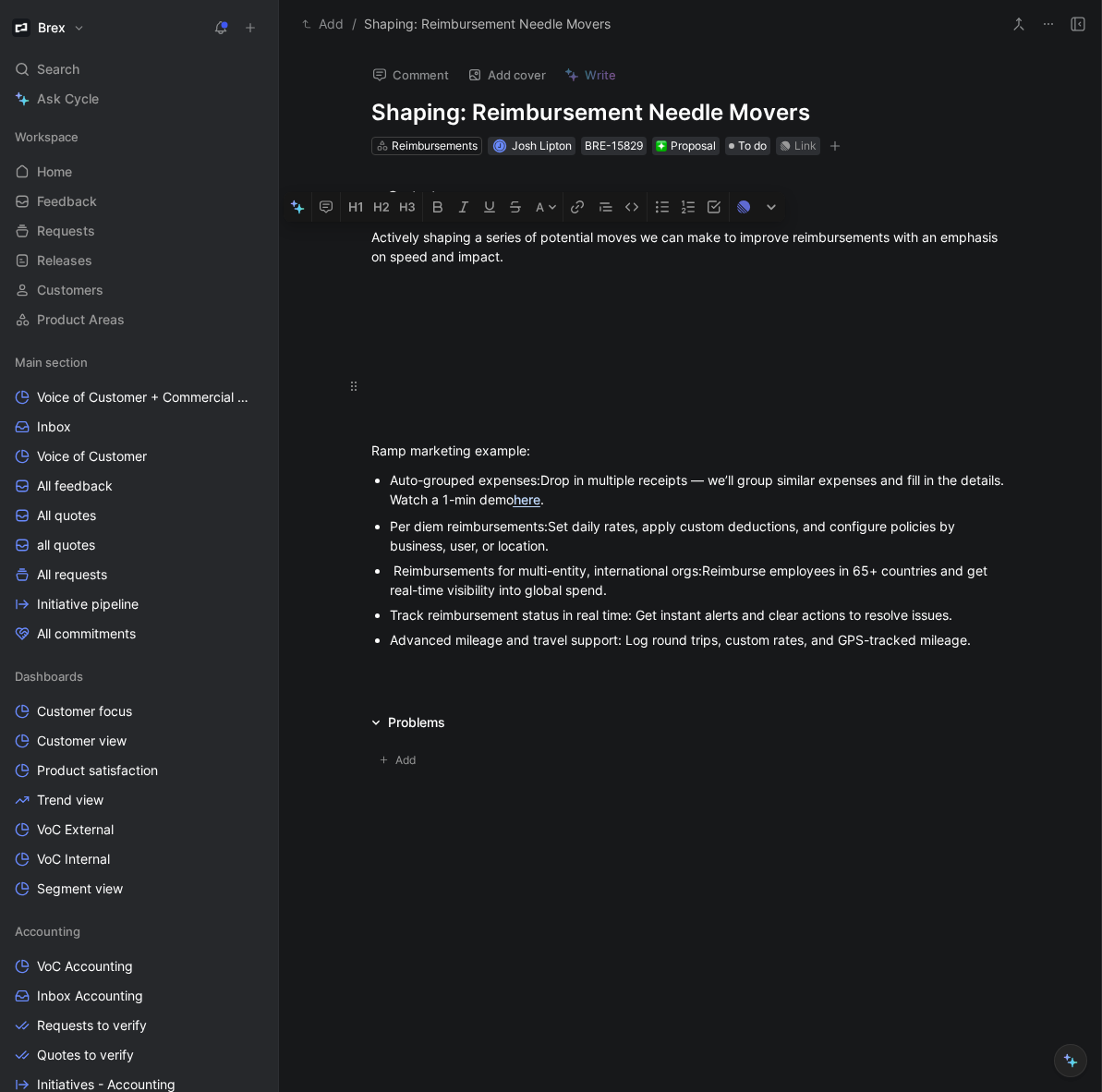 click at bounding box center [691, 385] 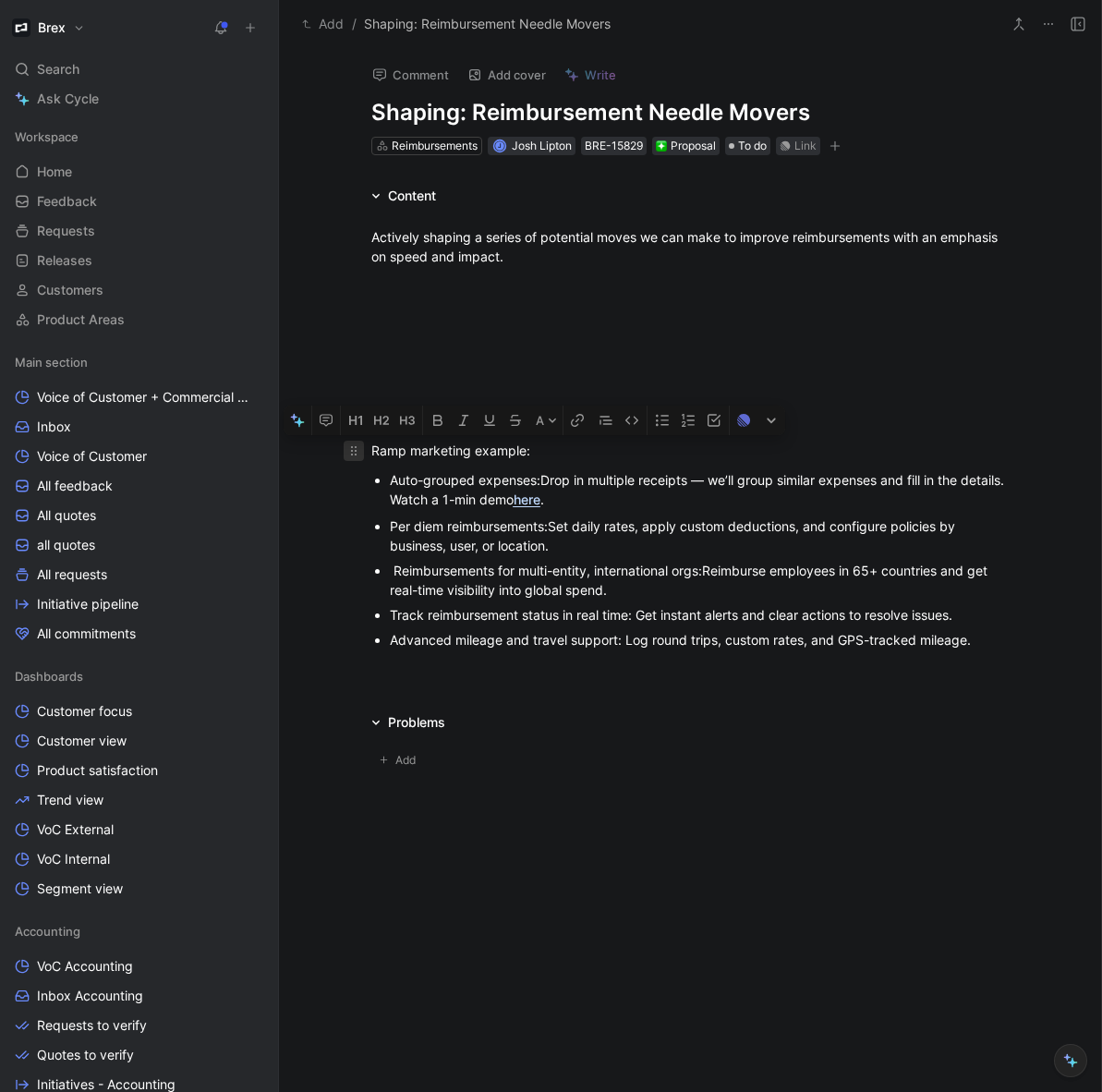 drag, startPoint x: 547, startPoint y: 465, endPoint x: 361, endPoint y: 446, distance: 186.96791 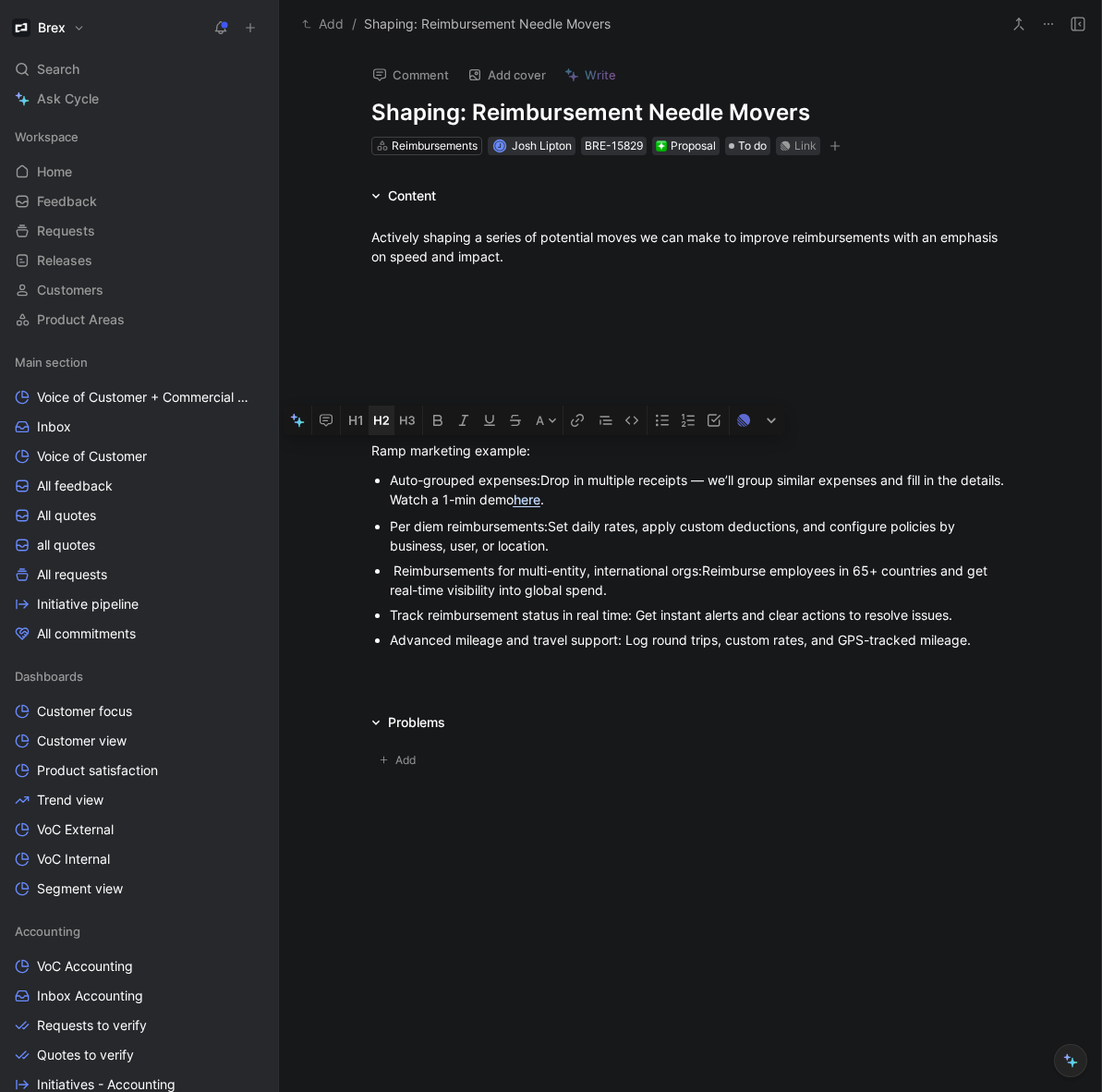 click at bounding box center [381, 420] 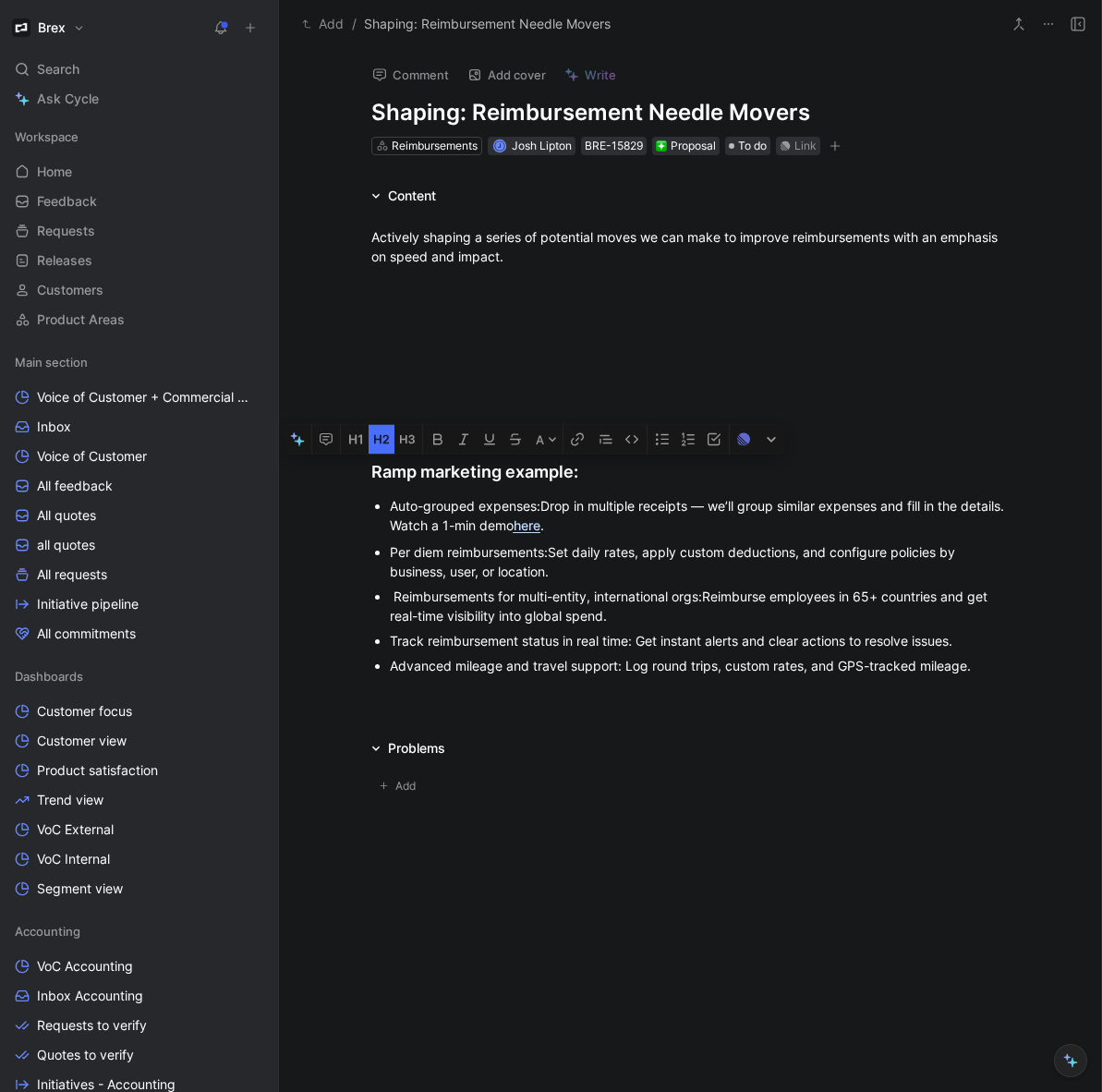 click at bounding box center [690, 704] 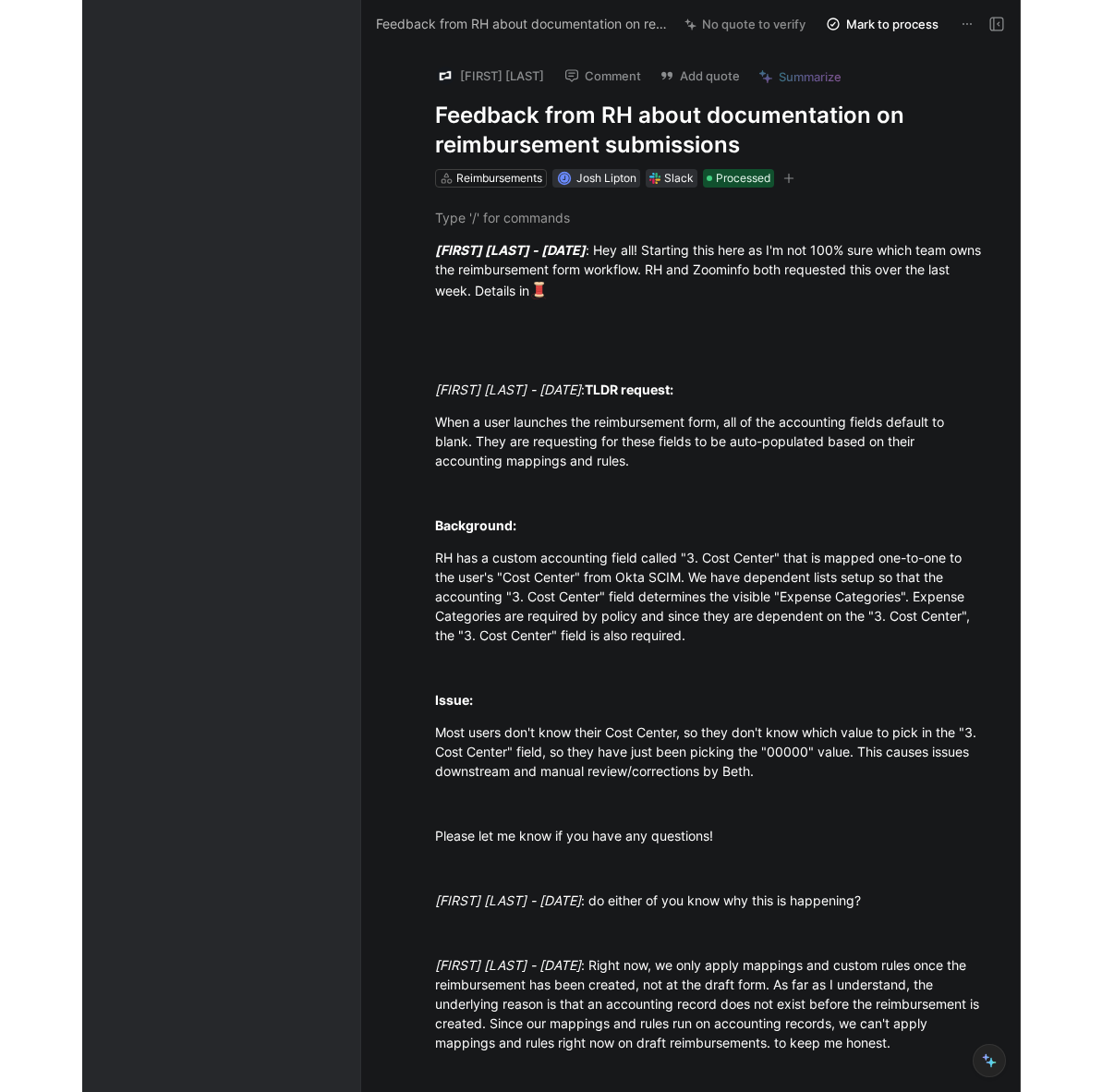 scroll, scrollTop: 0, scrollLeft: 0, axis: both 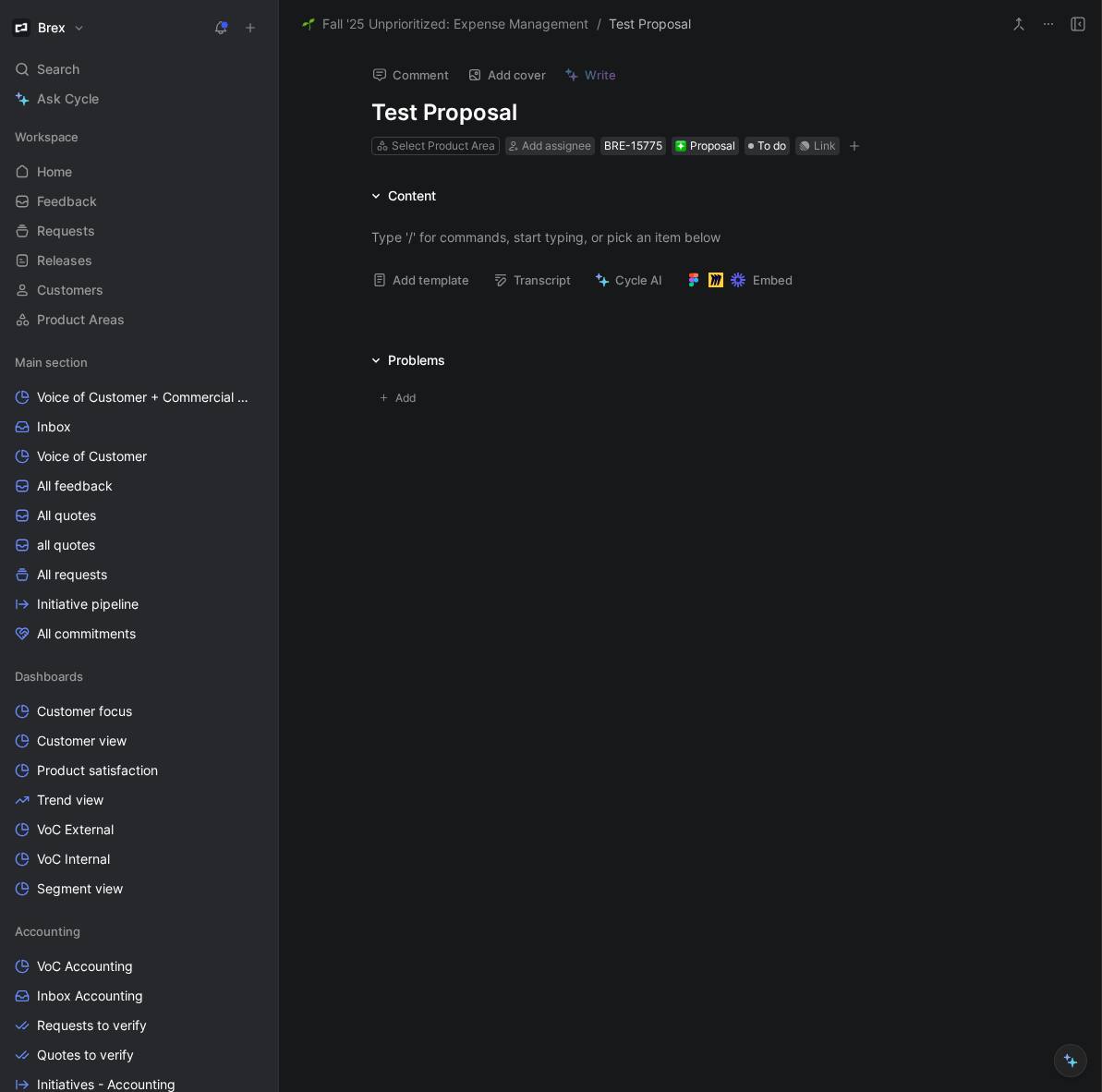 click on "Fall '25 Unprioritized: Expense Management" at bounding box center [455, 24] 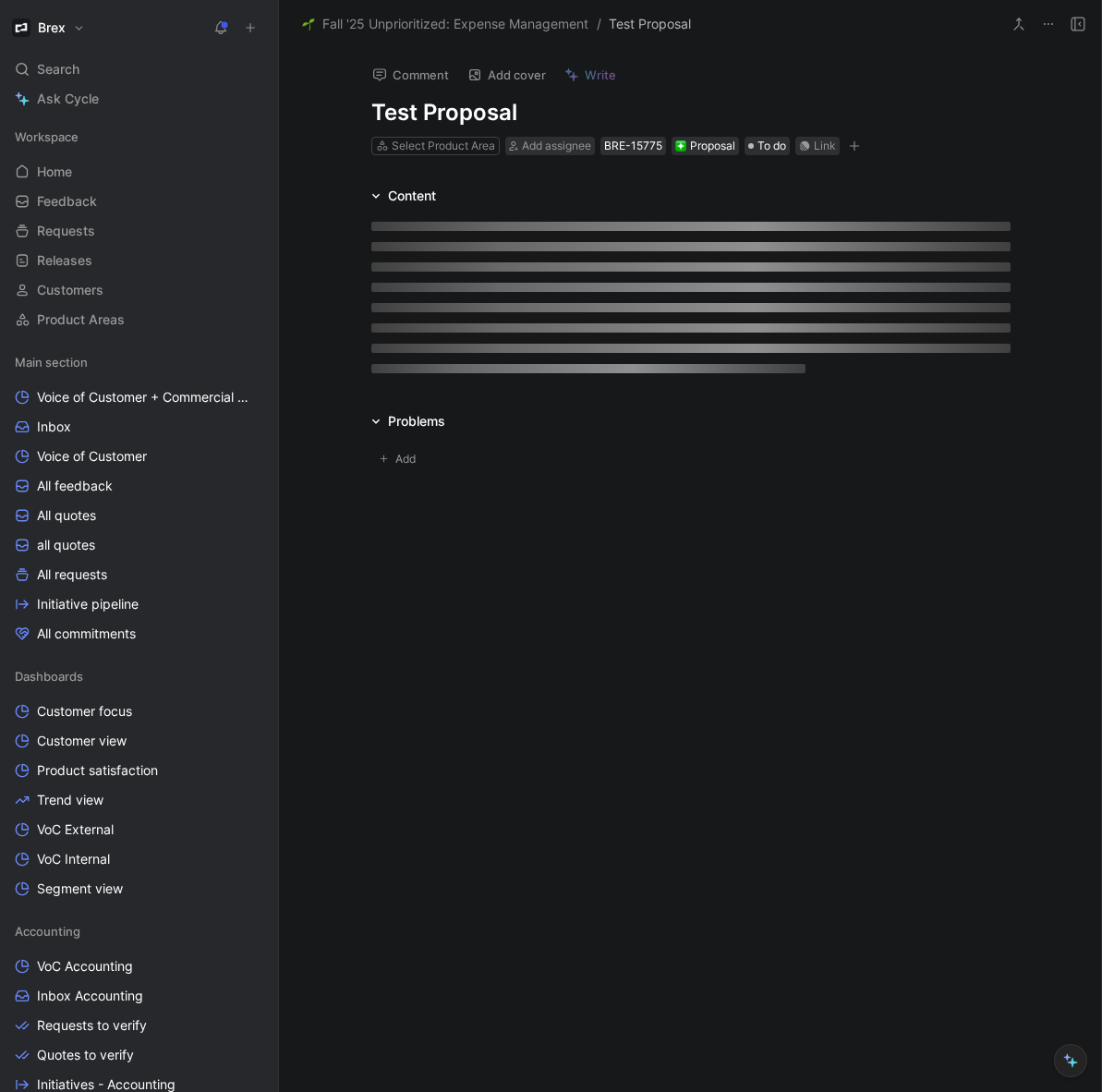 scroll, scrollTop: 0, scrollLeft: 0, axis: both 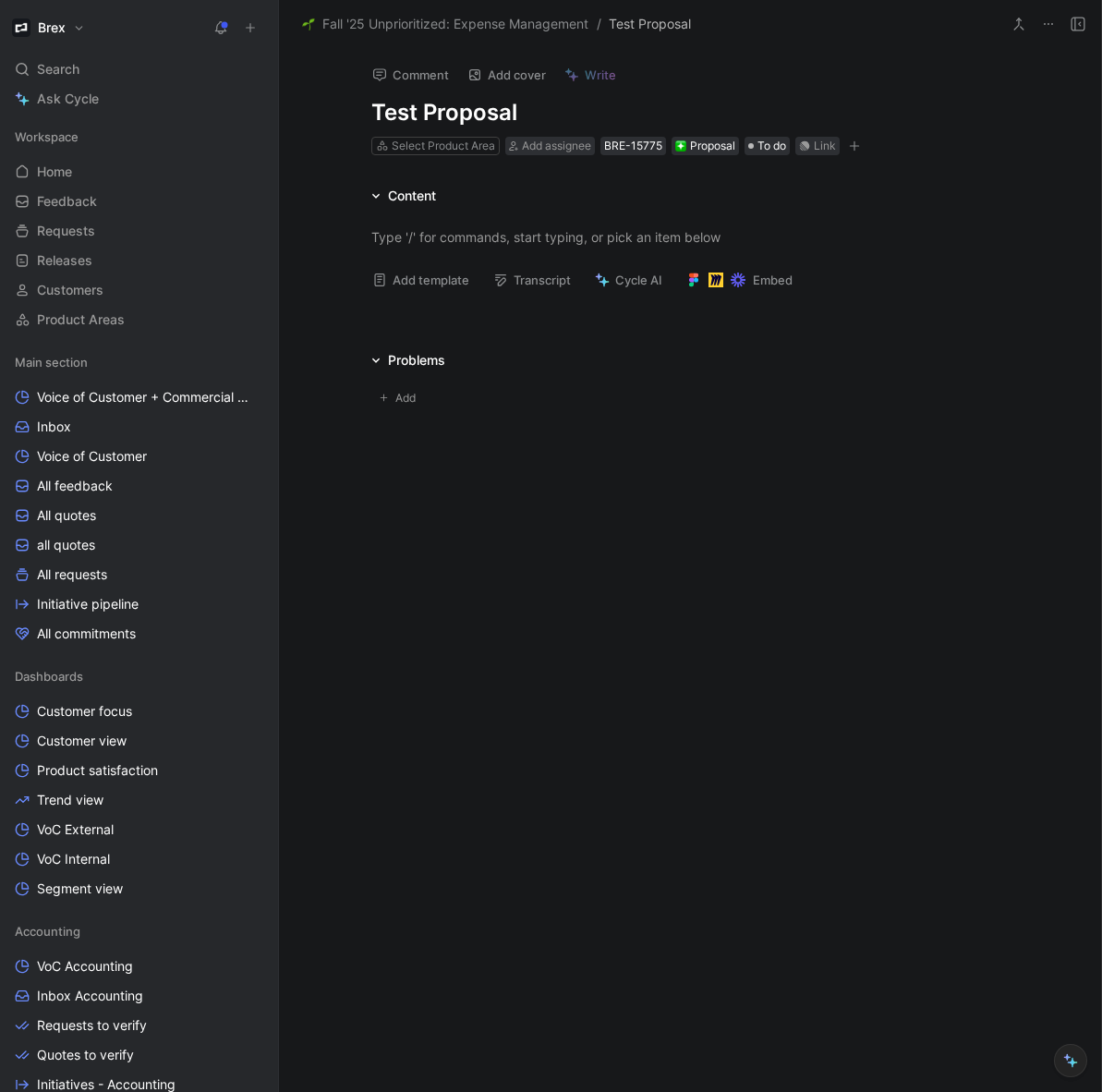 click on "Fall '25 Unprioritized: Expense Management" at bounding box center (455, 24) 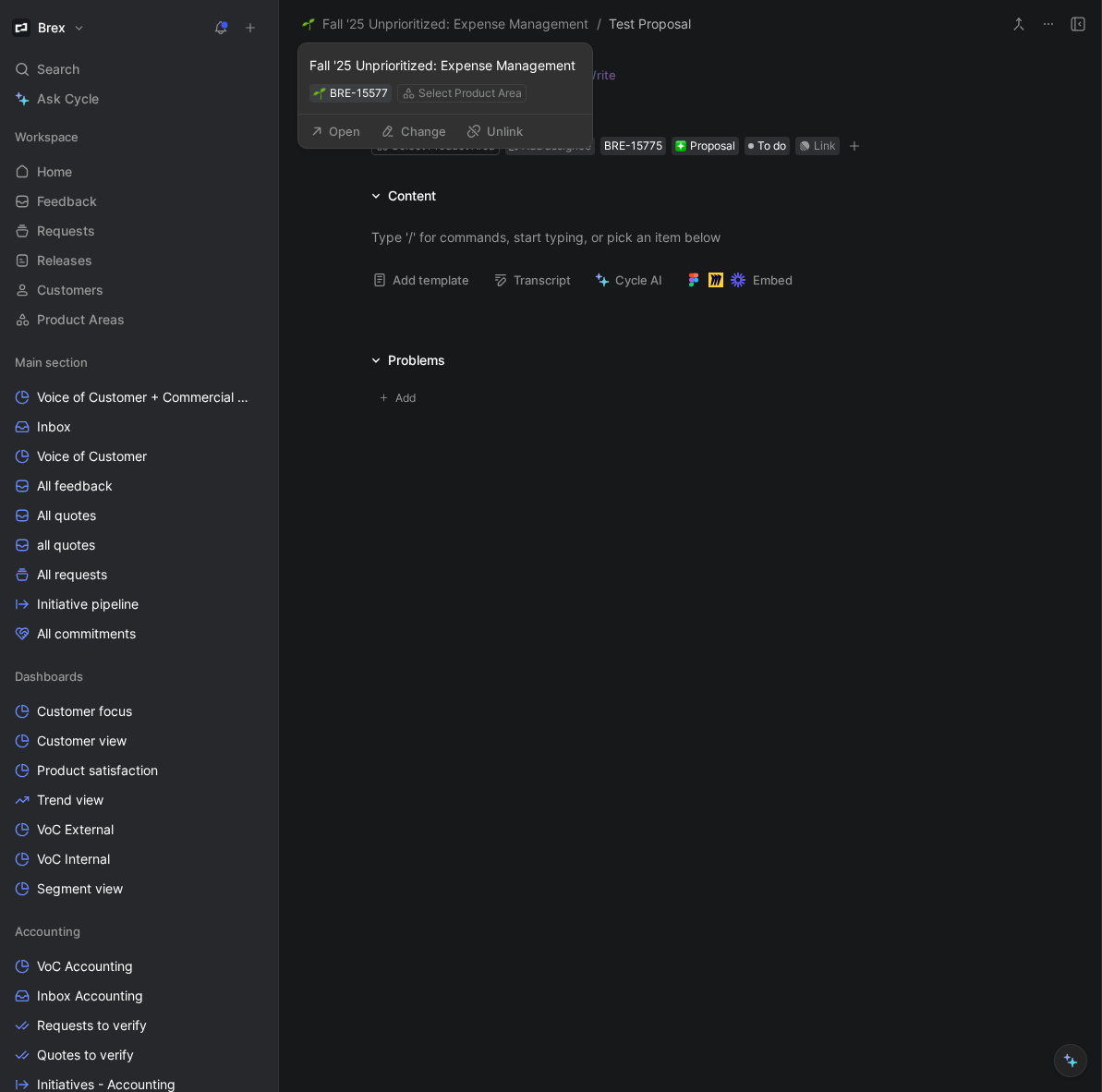 click on "BRE-15577" at bounding box center (358, 93) 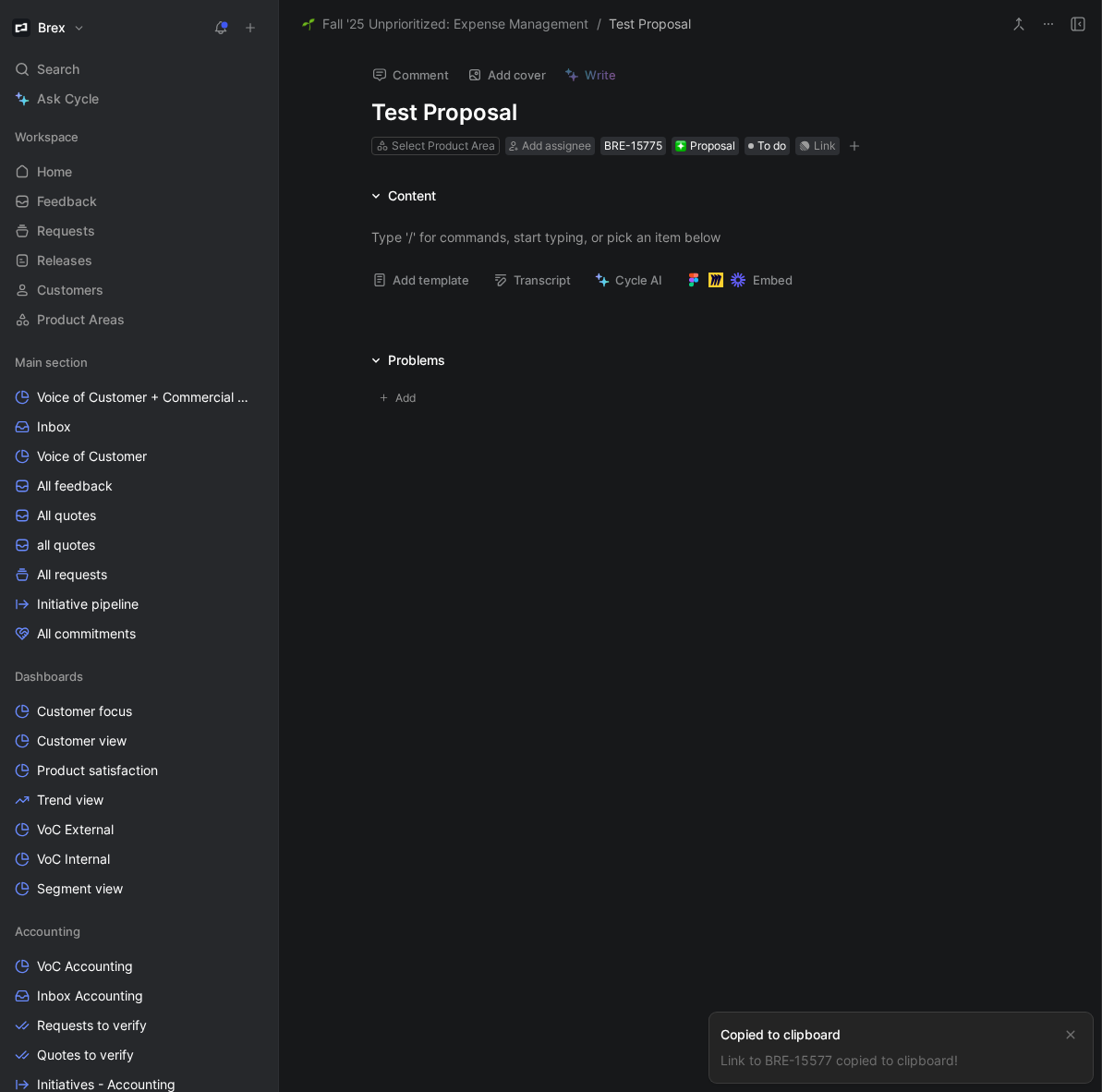 click on "Fall '25 Unprioritized: Expense Management" at bounding box center [455, 24] 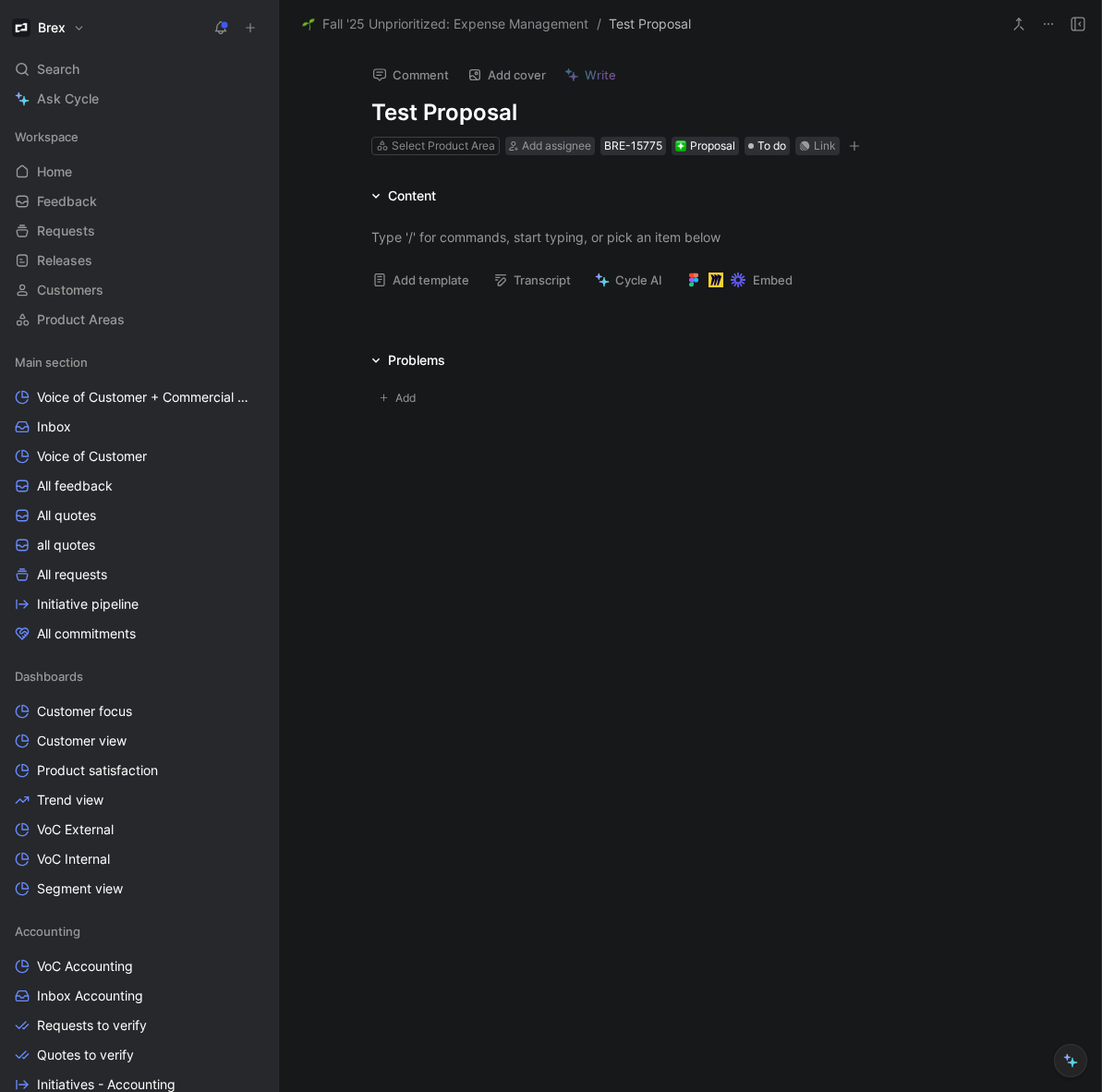 click 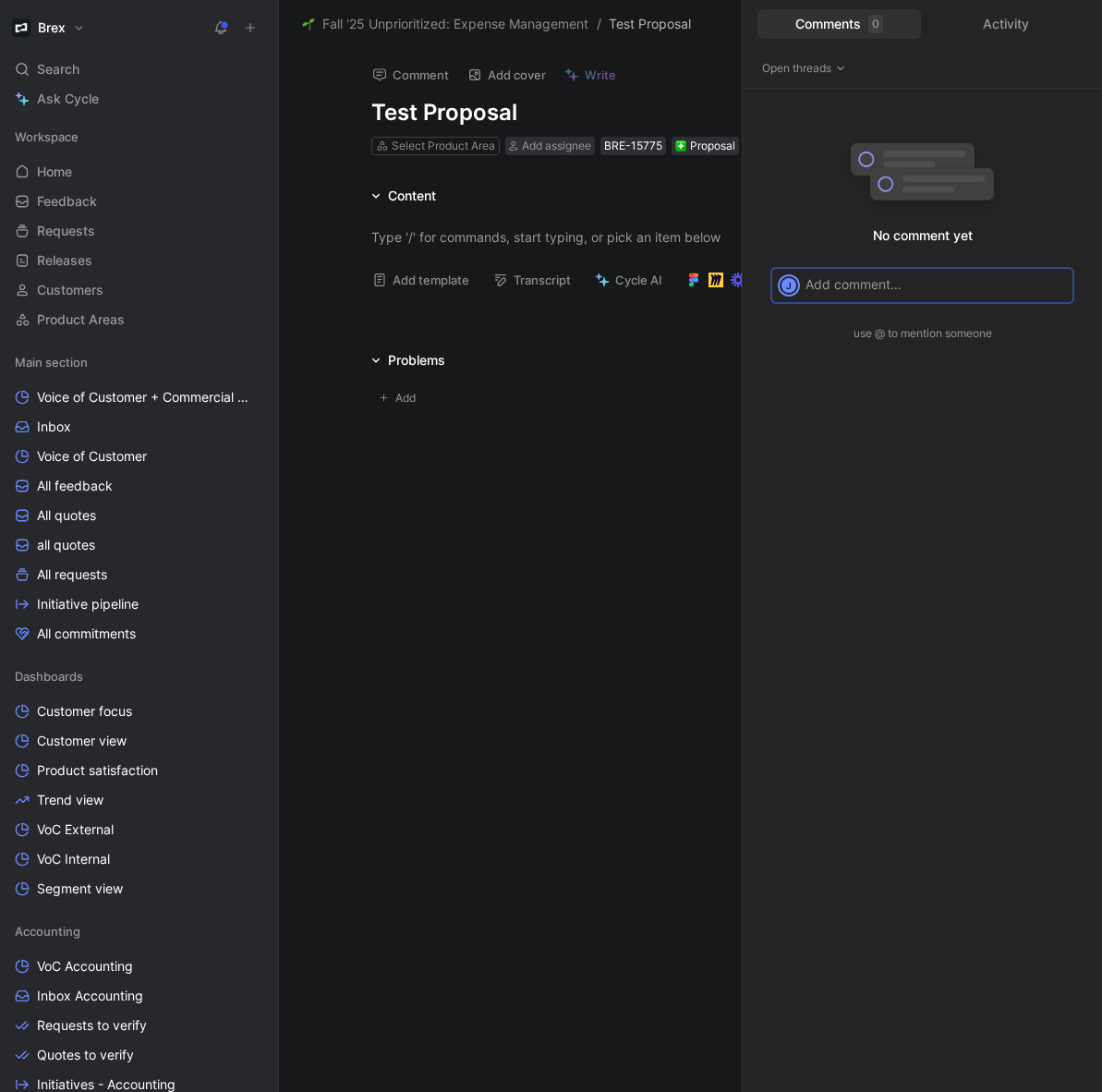 click on "Activity" at bounding box center [1006, 24] 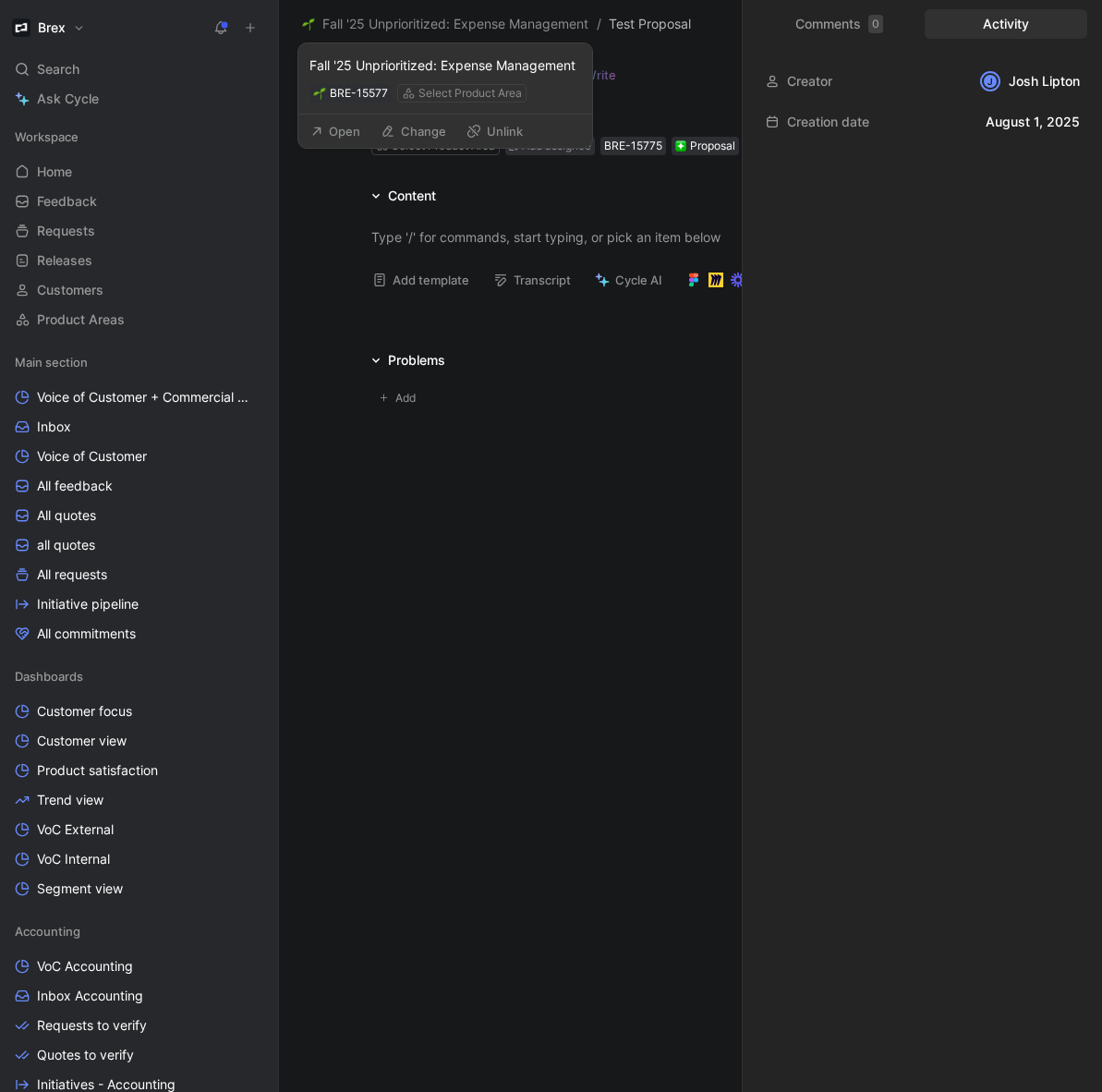 click on "Open" at bounding box center [335, 131] 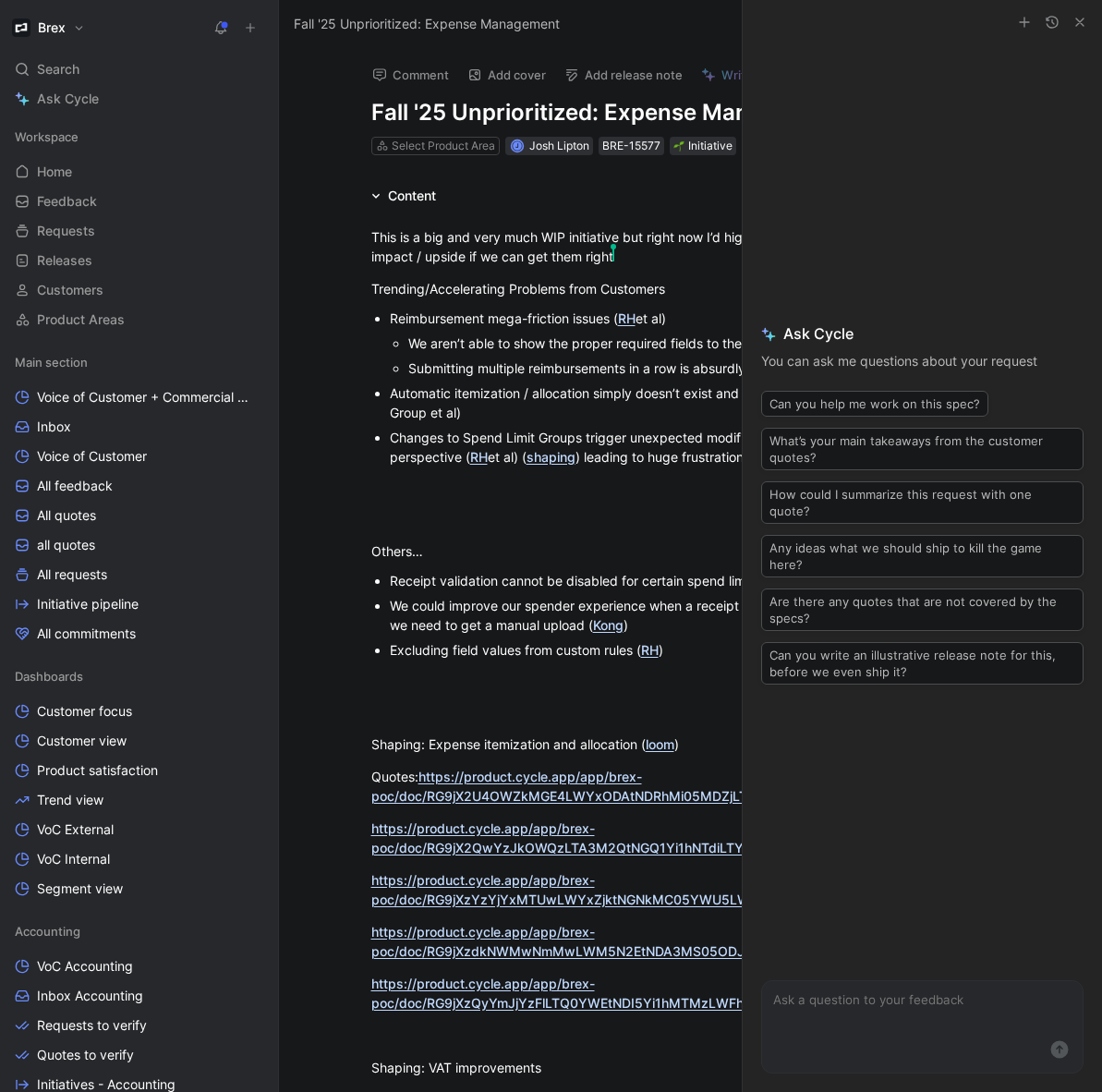 click at bounding box center [1052, 22] 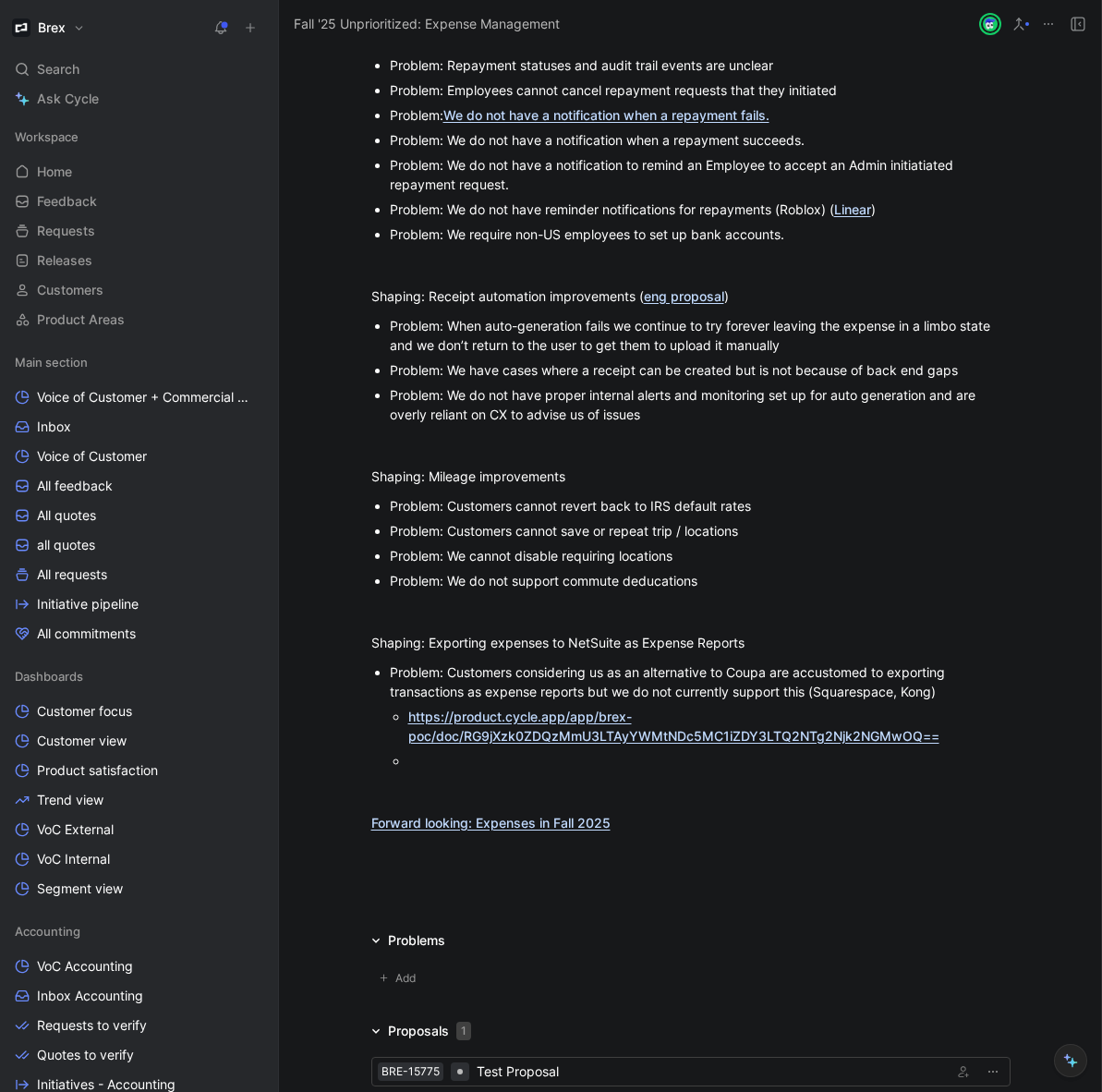 scroll, scrollTop: 2066, scrollLeft: 0, axis: vertical 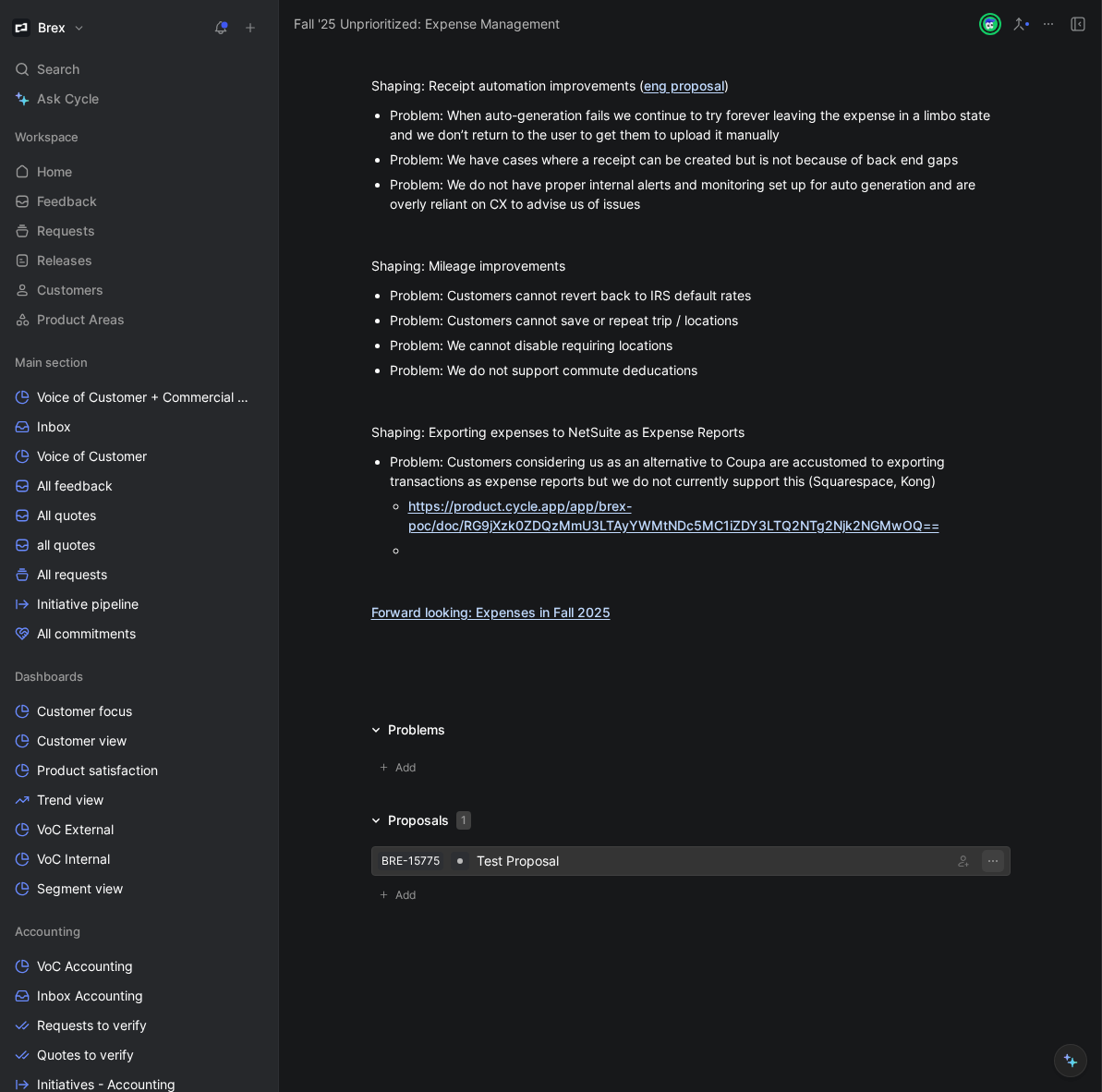click at bounding box center [993, 861] 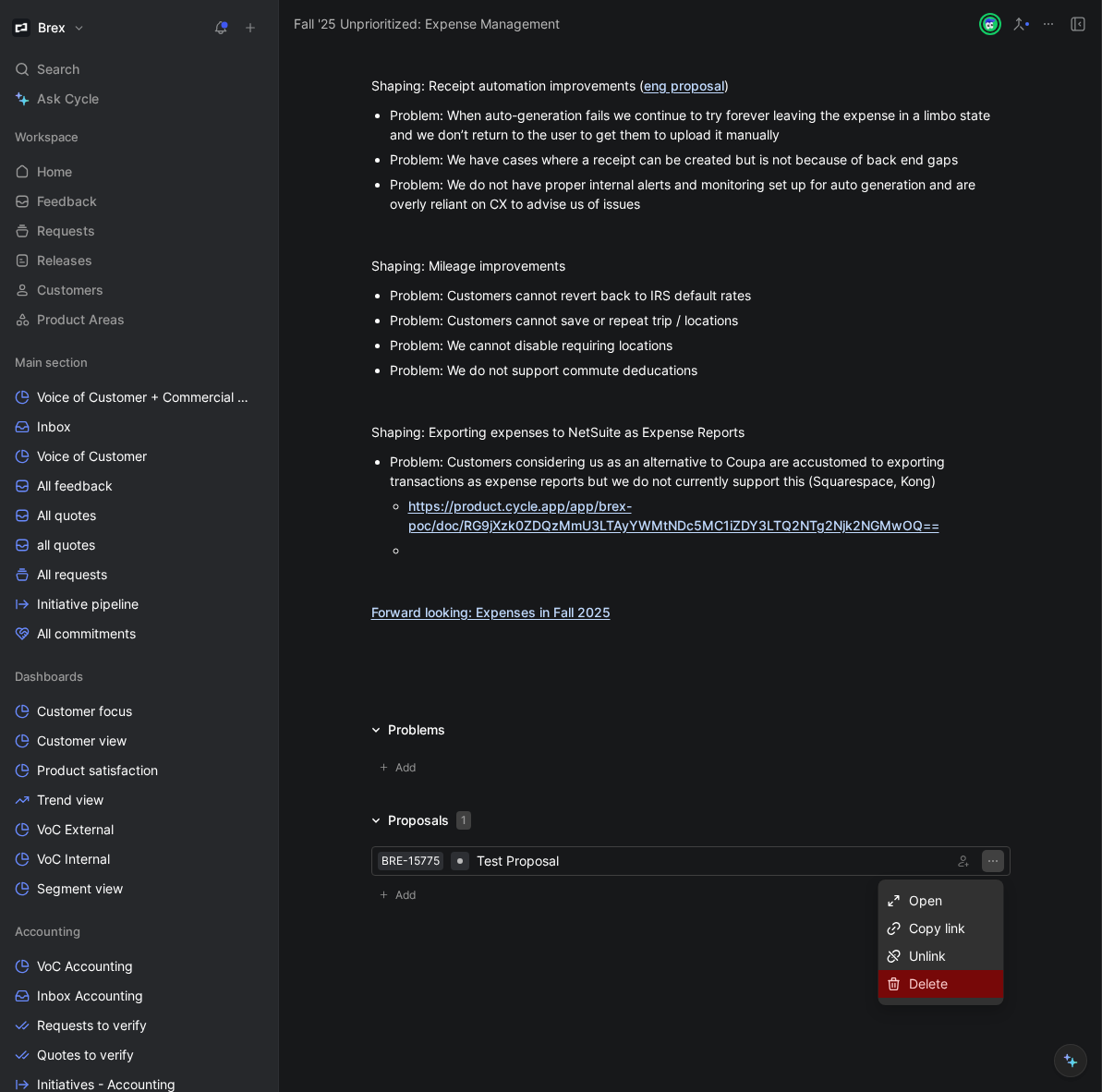 click on "Delete" at bounding box center (928, 983) 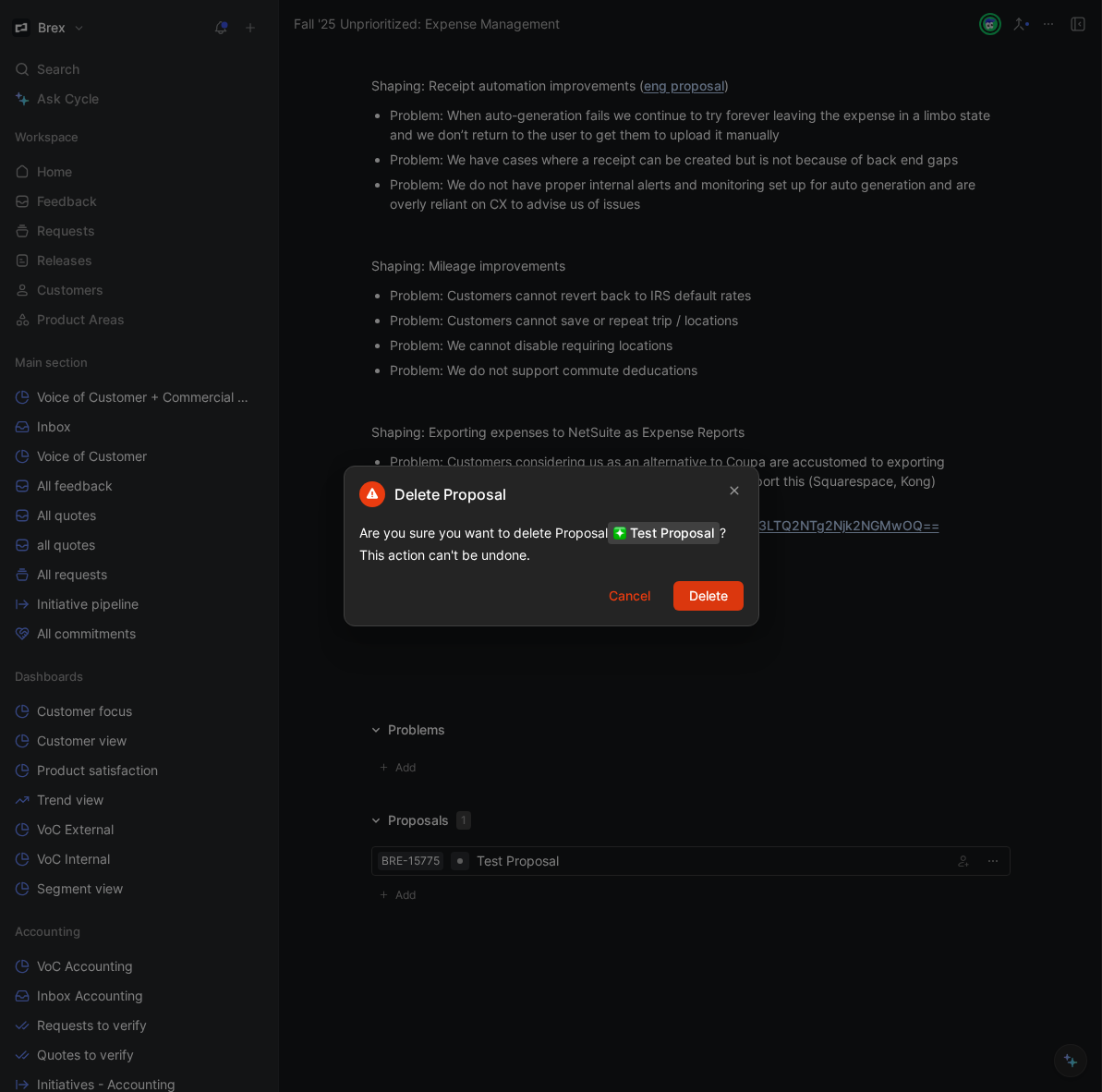 click on "Delete" at bounding box center [708, 596] 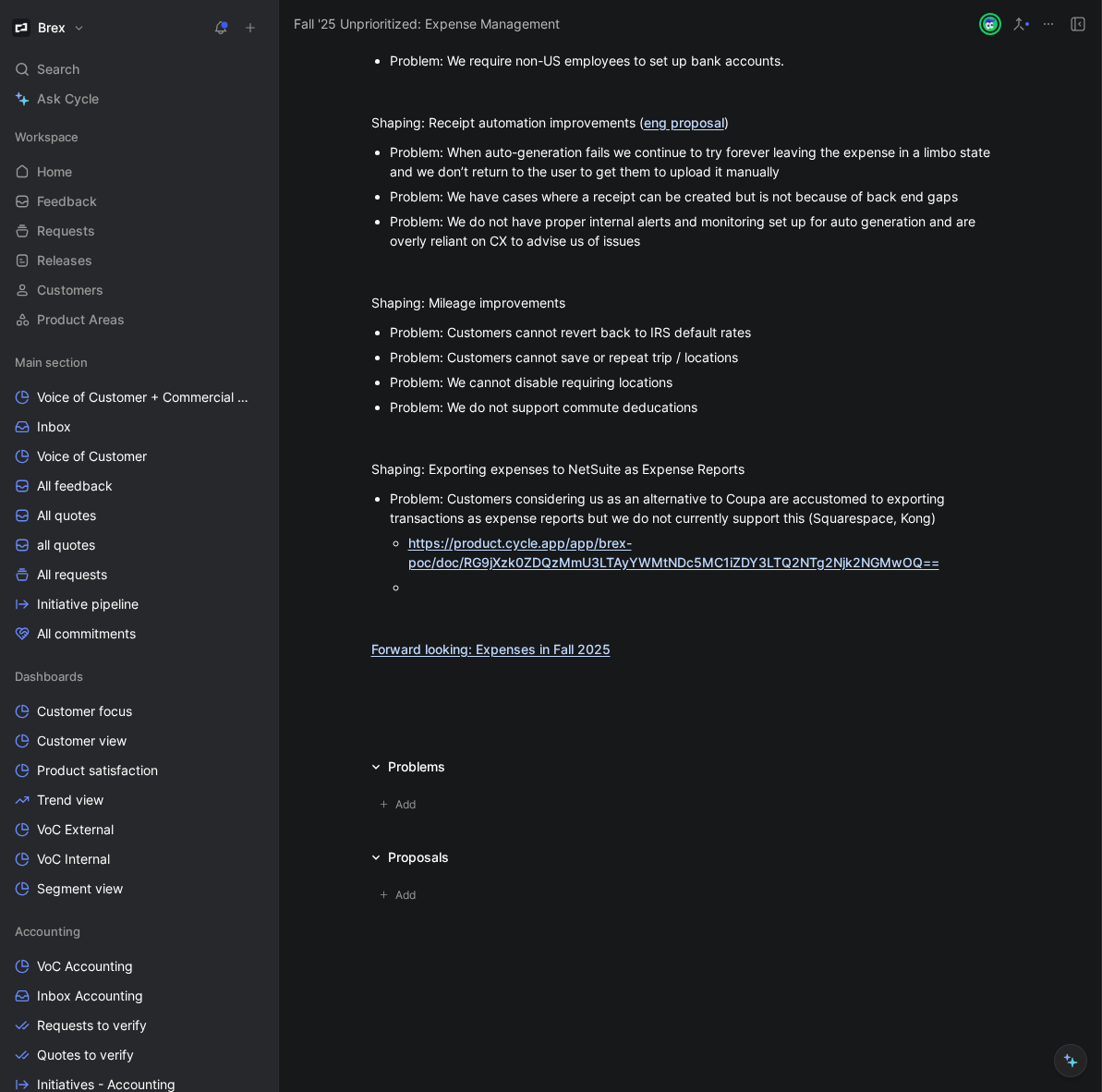 click on "Add" at bounding box center [691, 892] 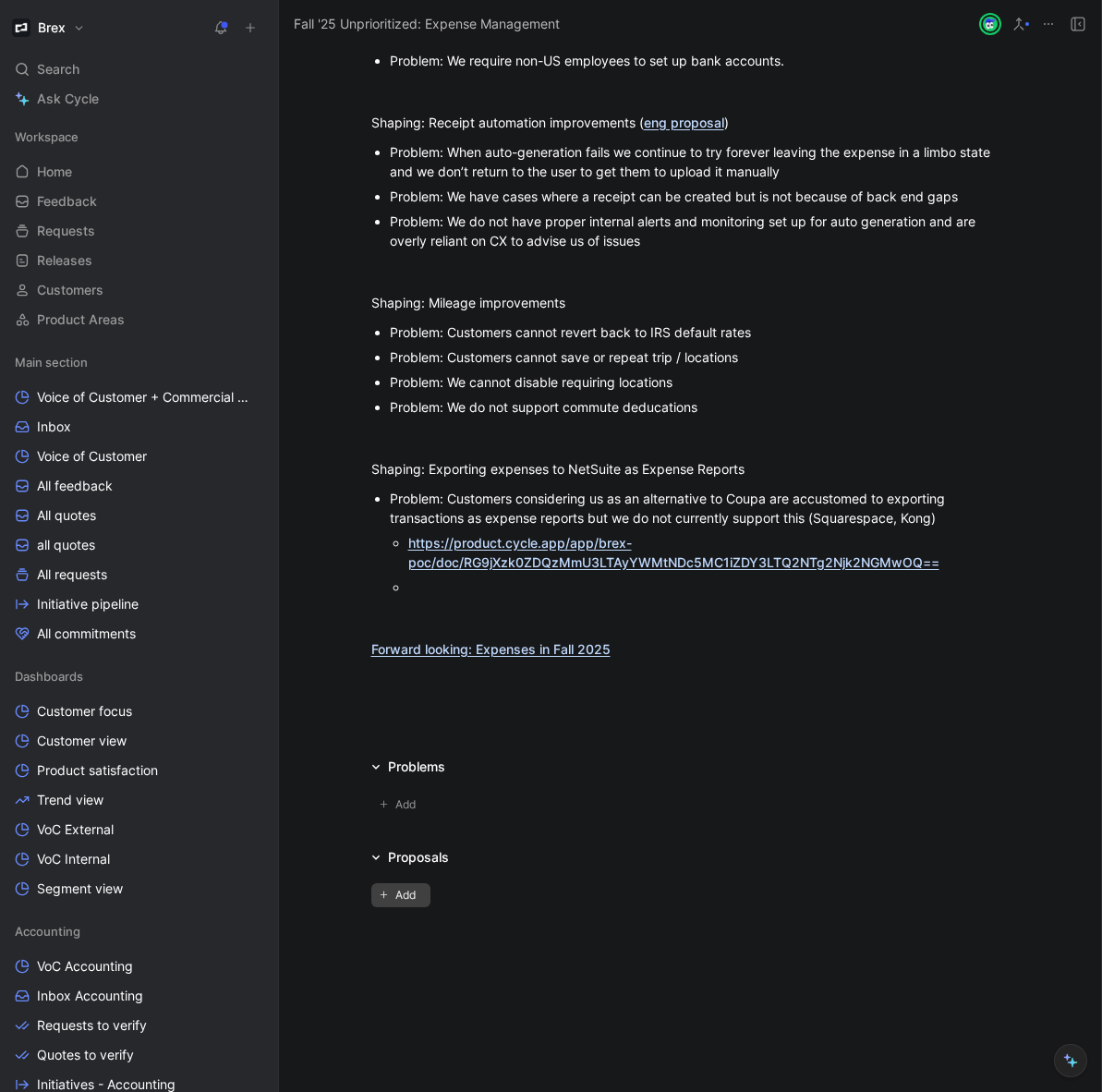 click on "Add" at bounding box center [408, 895] 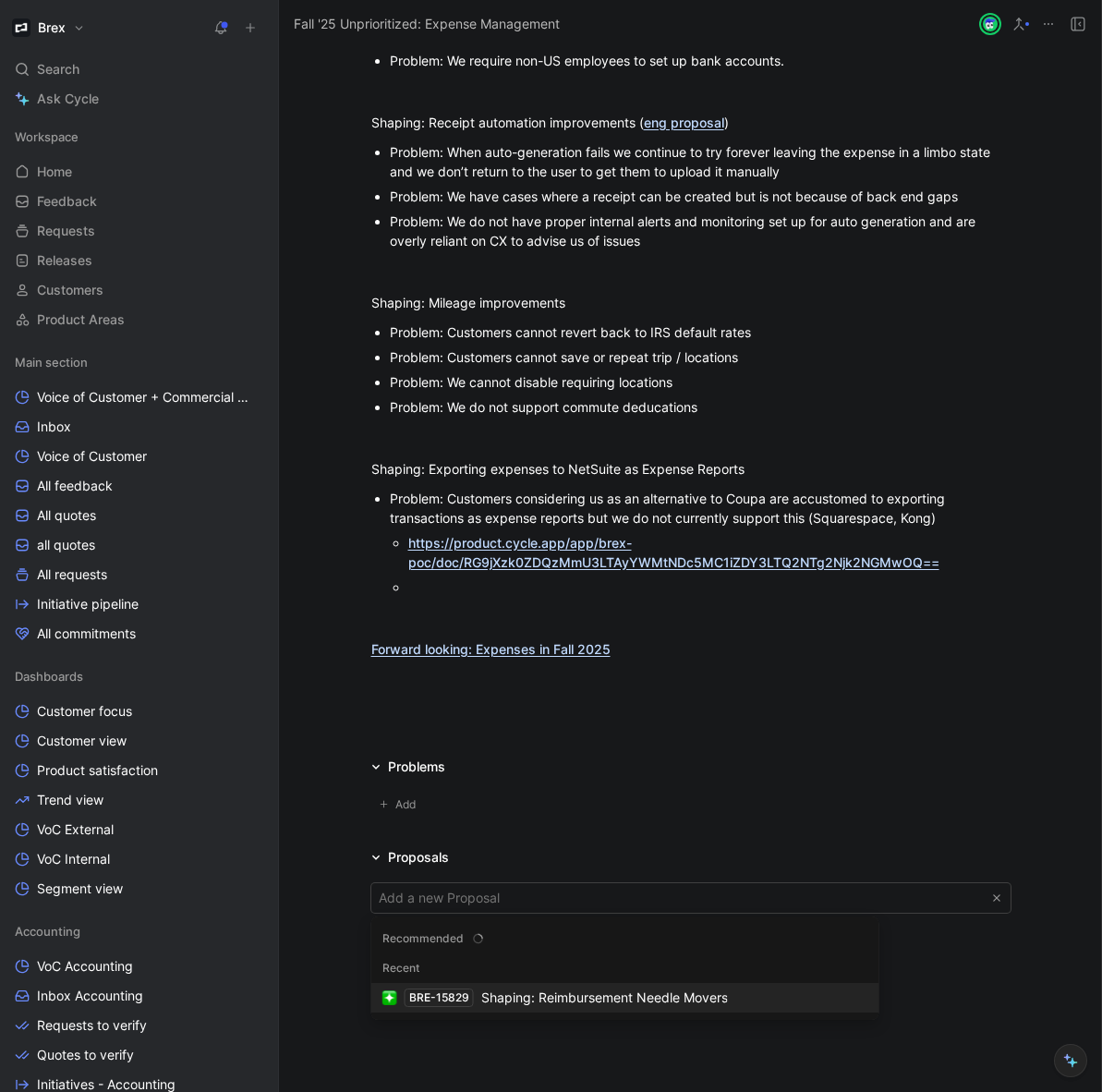 click on "Shaping: Reimbursement Needle Movers" at bounding box center [604, 997] 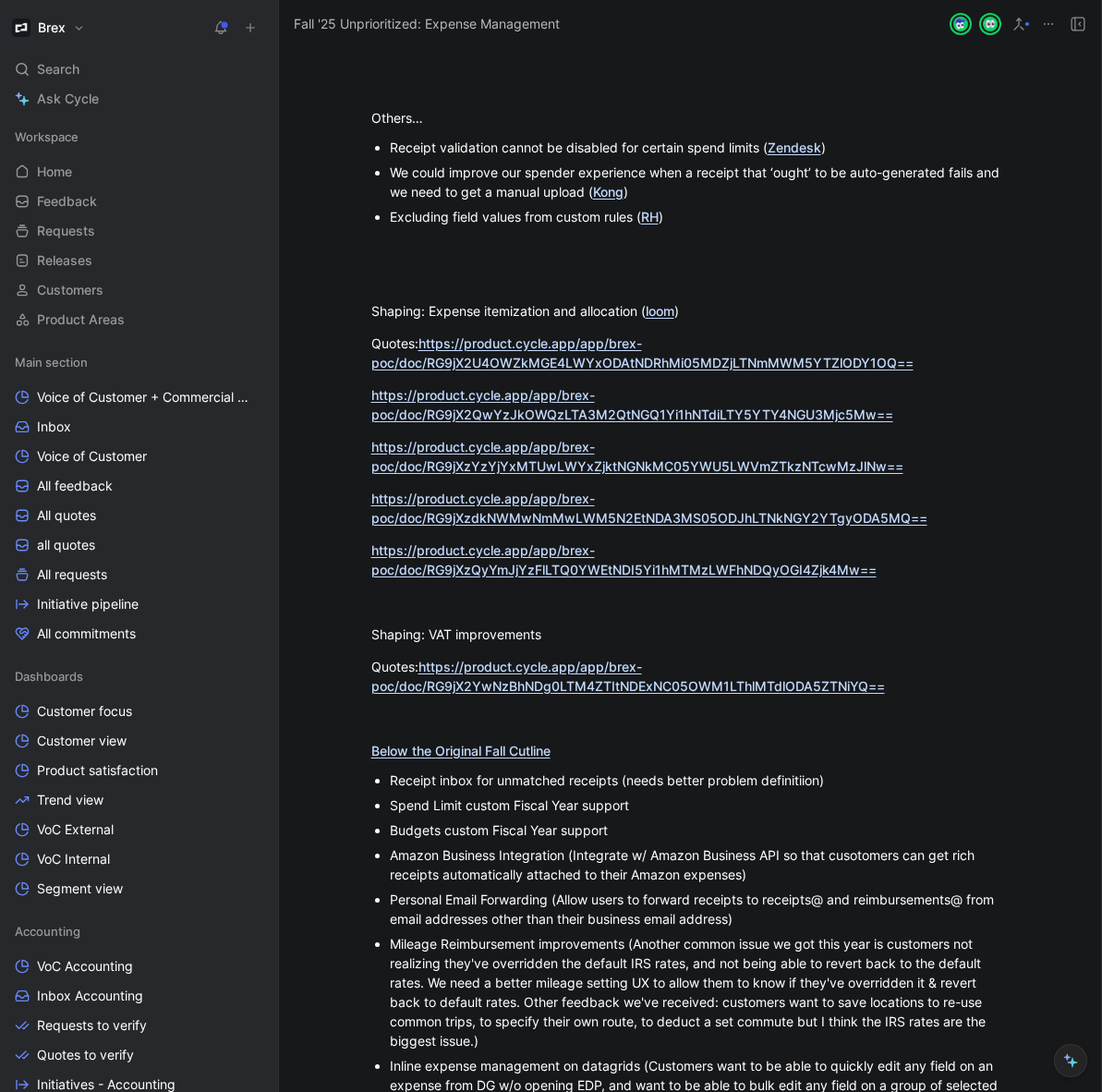 scroll, scrollTop: 0, scrollLeft: 0, axis: both 